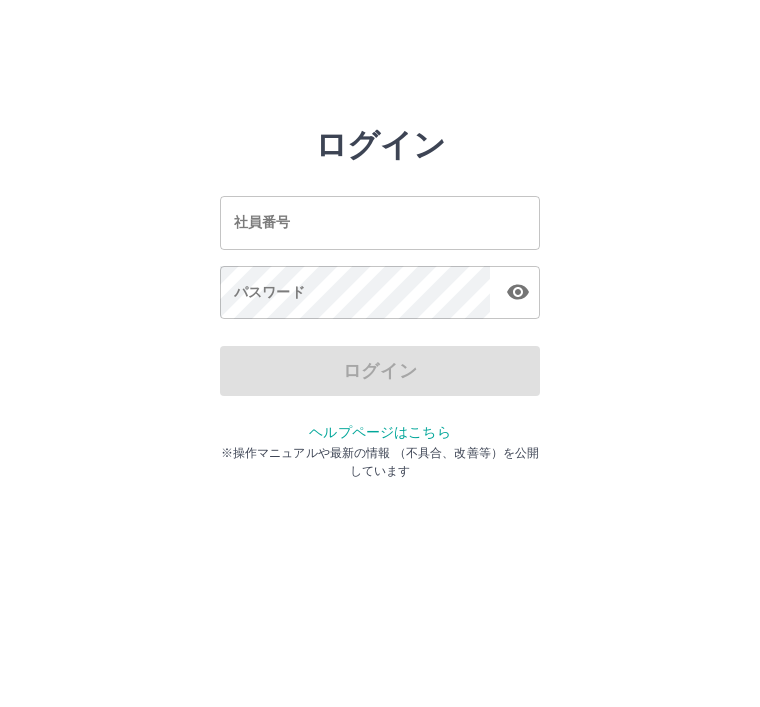 scroll, scrollTop: 0, scrollLeft: 0, axis: both 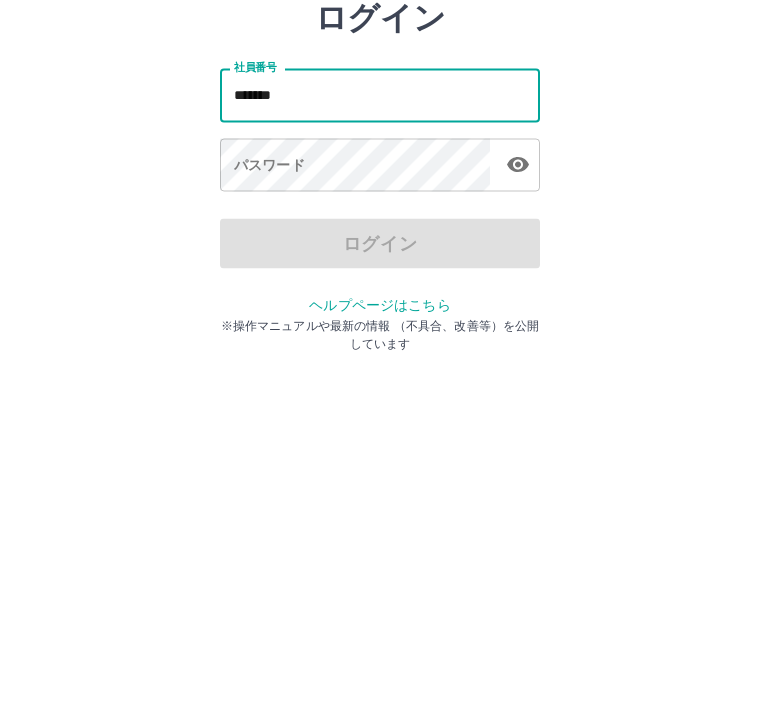 click on "パスワード パスワード" at bounding box center (380, 294) 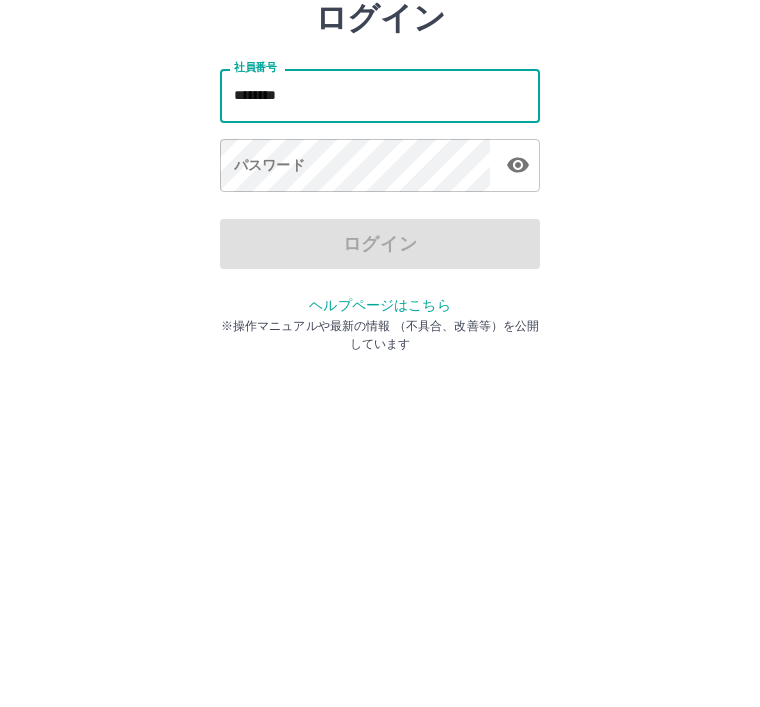 type on "*******" 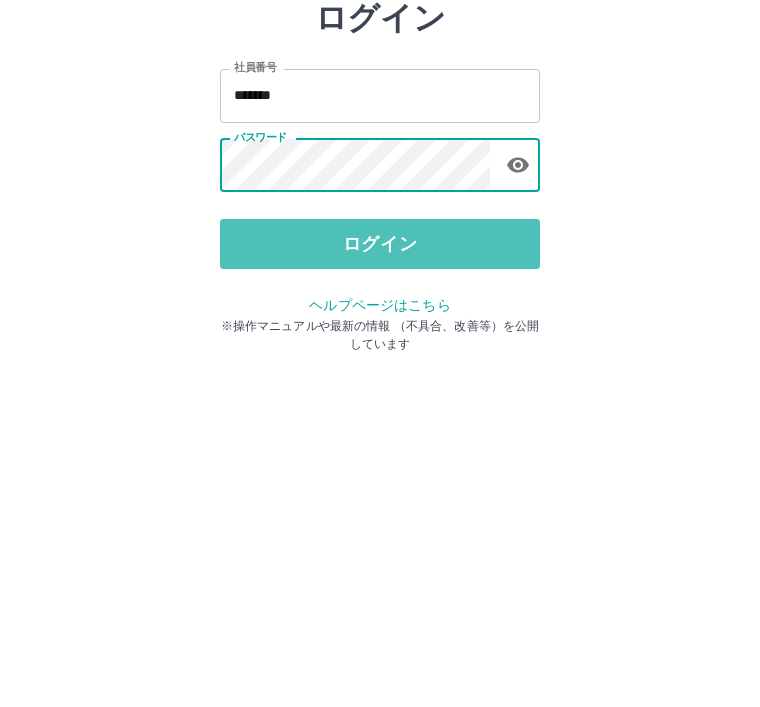 click on "ログイン" at bounding box center (380, 371) 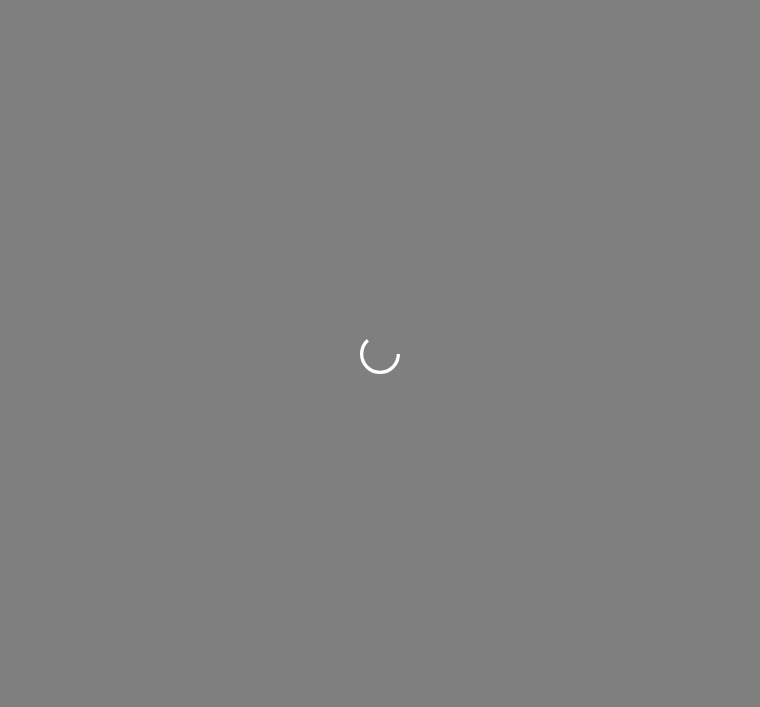 scroll, scrollTop: 0, scrollLeft: 0, axis: both 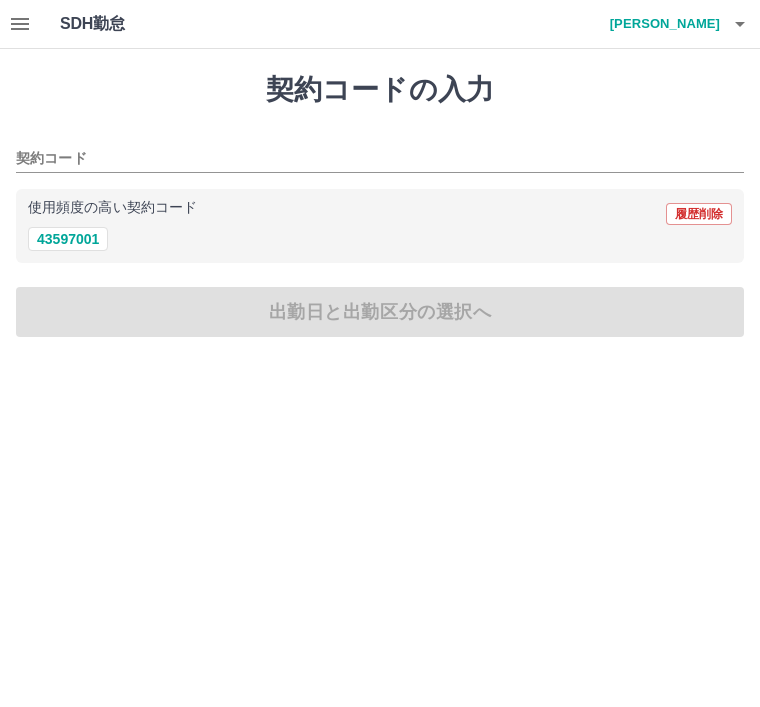 click on "43597001" at bounding box center (68, 239) 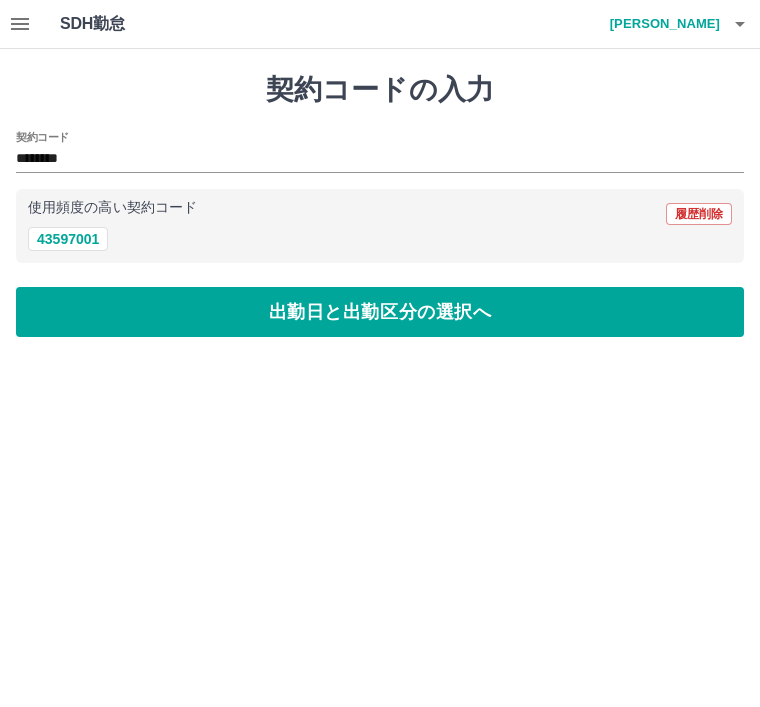 click on "出勤日と出勤区分の選択へ" at bounding box center [380, 312] 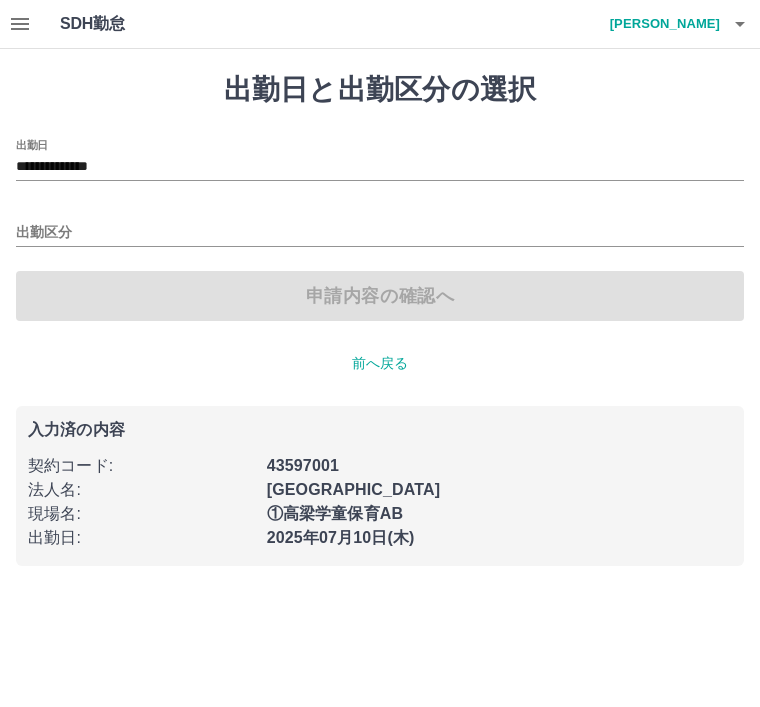 click on "**********" at bounding box center (380, 167) 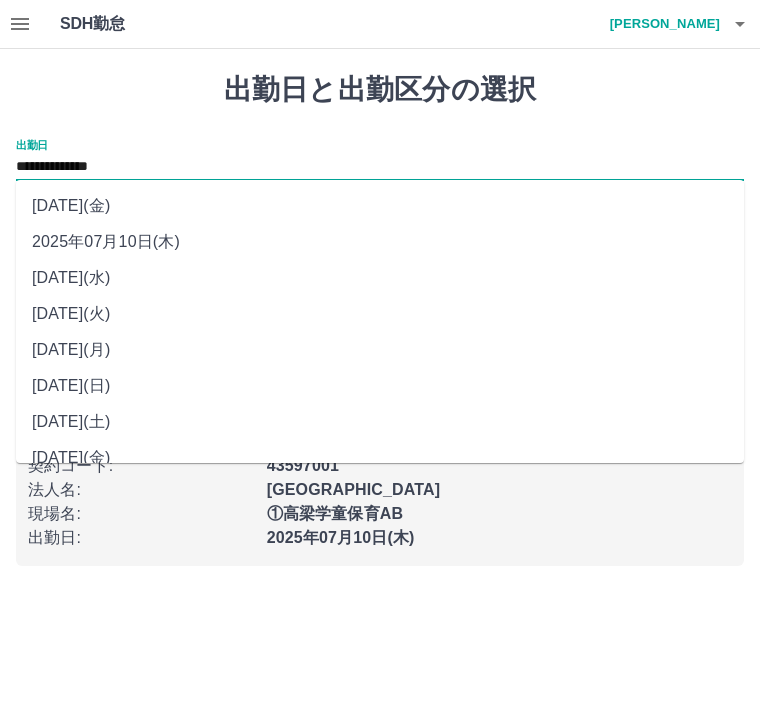 click on "2025年07月09日(水)" at bounding box center [380, 278] 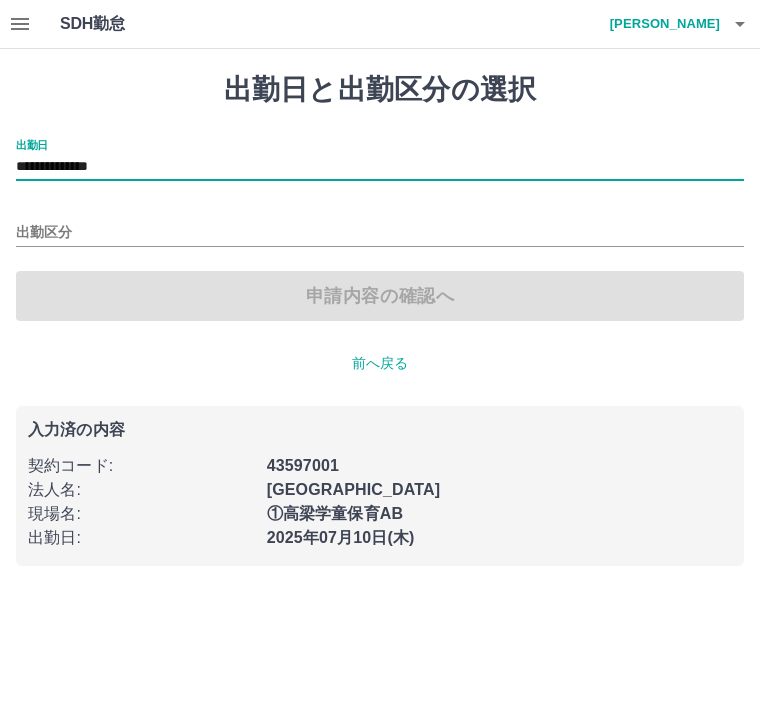 click at bounding box center [740, 24] 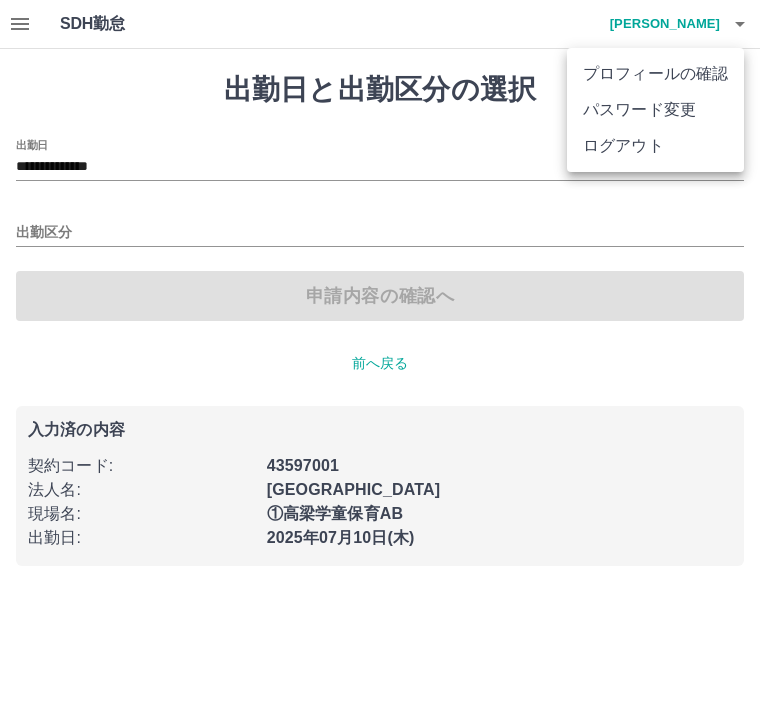 click on "ログアウト" at bounding box center [655, 146] 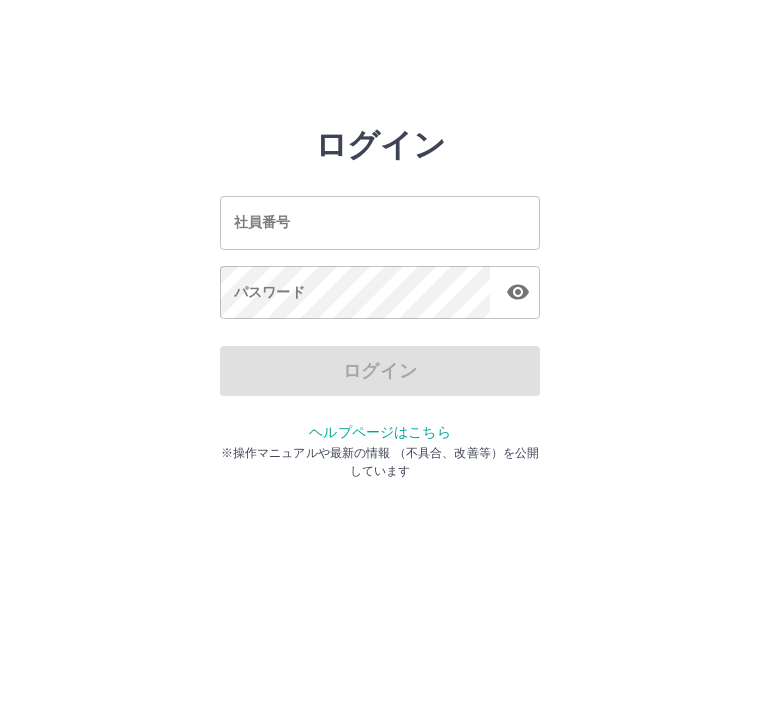 scroll, scrollTop: 0, scrollLeft: 0, axis: both 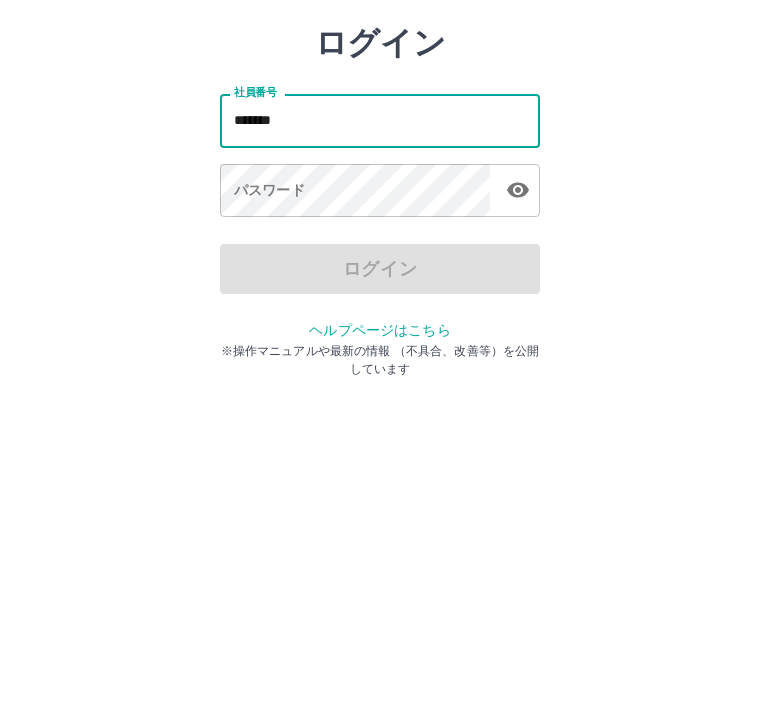 type on "*******" 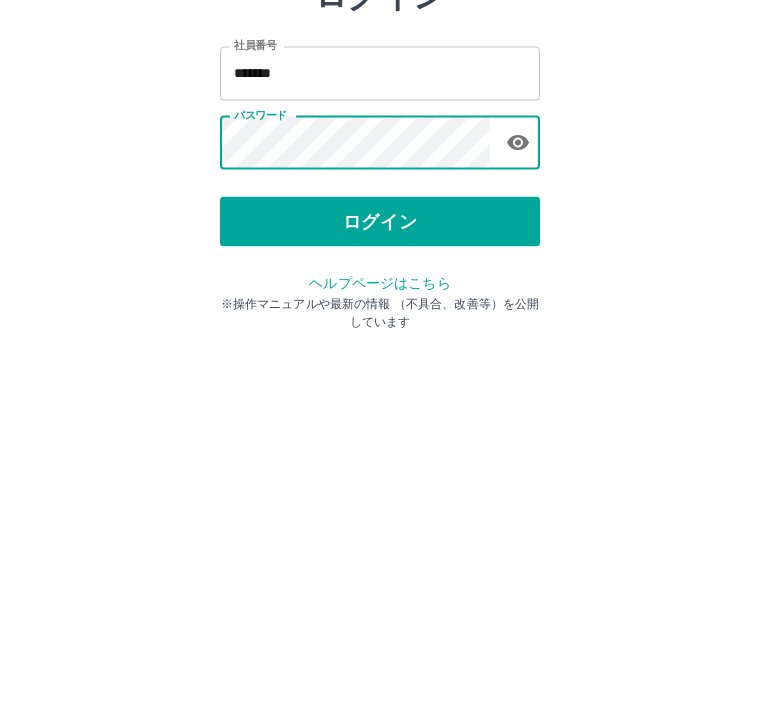 click on "ログイン" at bounding box center [380, 371] 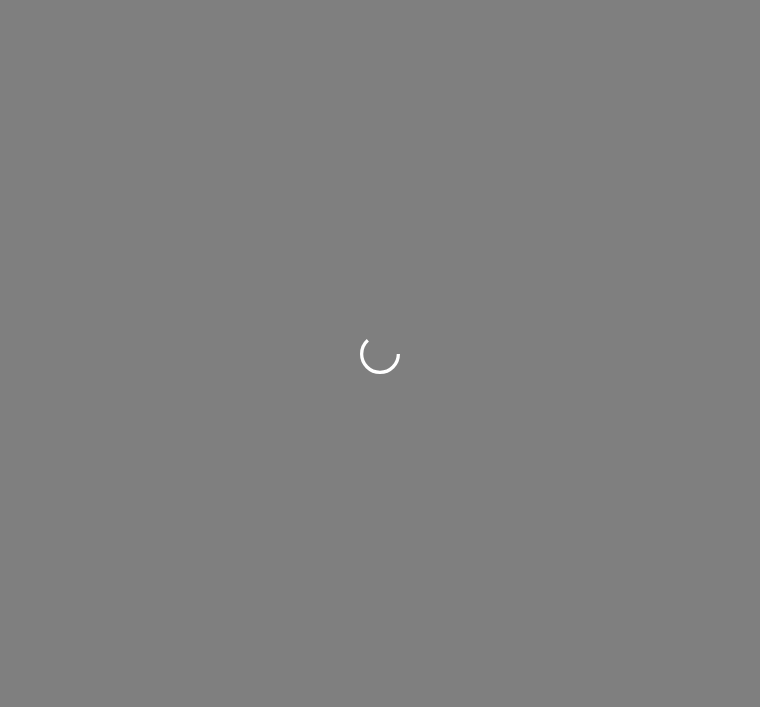 scroll, scrollTop: 0, scrollLeft: 0, axis: both 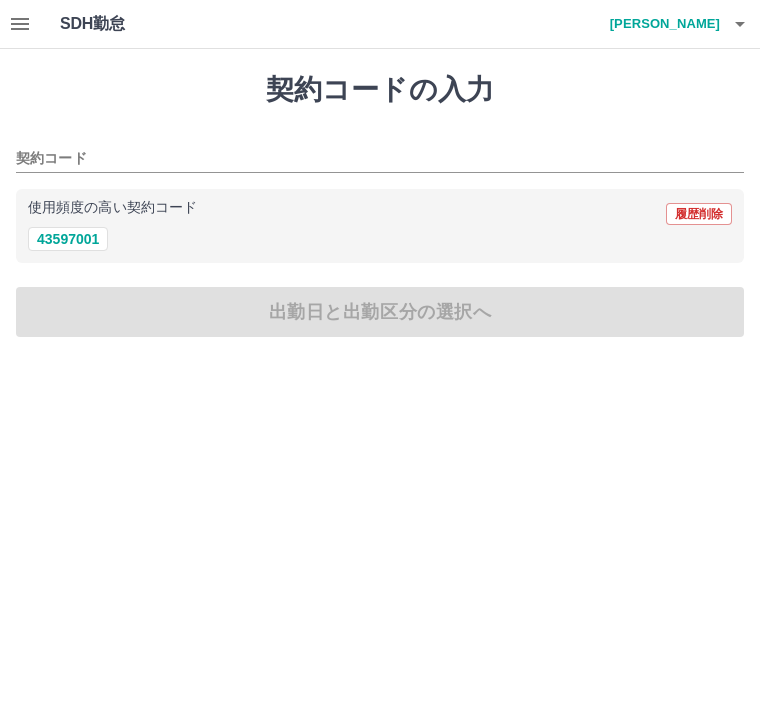 click on "43597001" at bounding box center (68, 239) 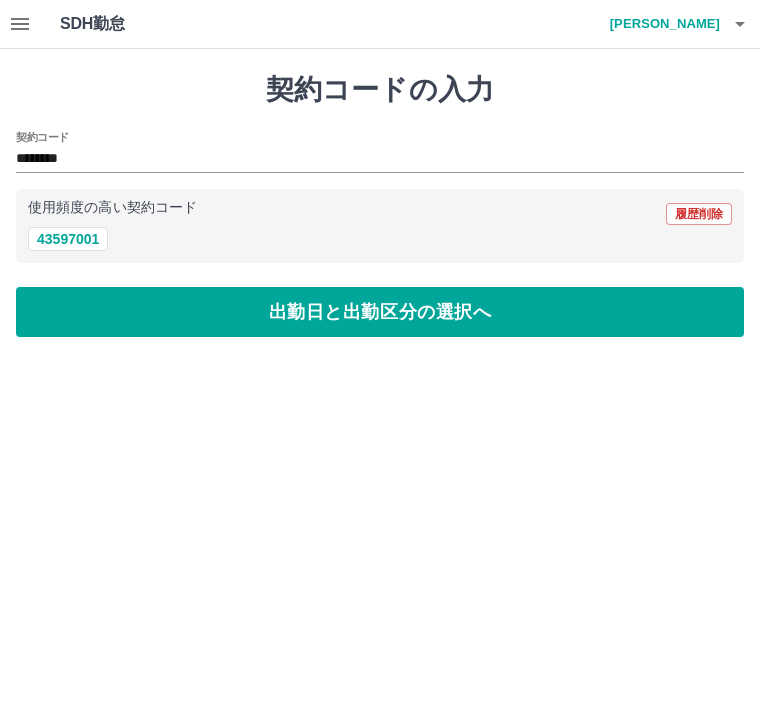 click on "出勤日と出勤区分の選択へ" at bounding box center [380, 312] 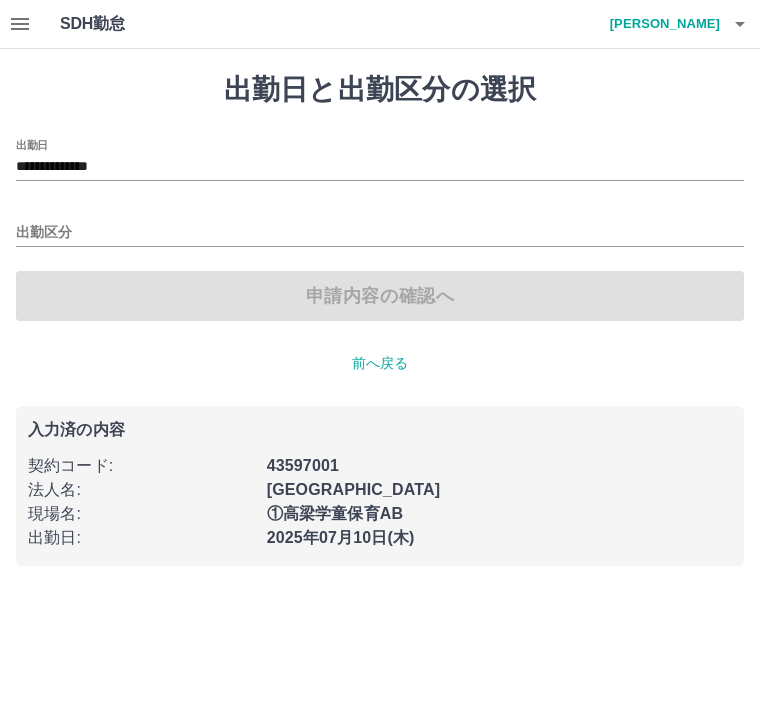 click on "**********" at bounding box center [380, 167] 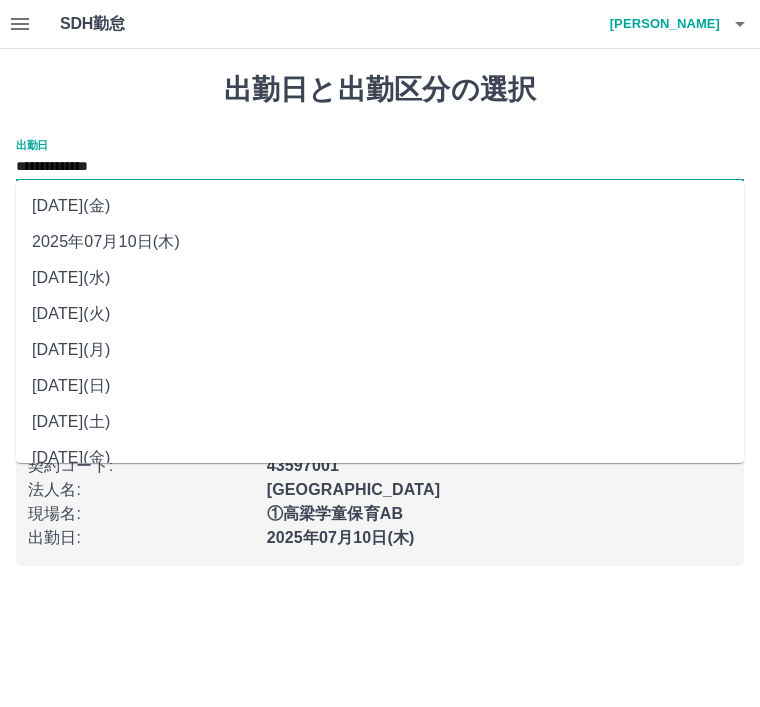 click on "2025年07月09日(水)" at bounding box center (380, 278) 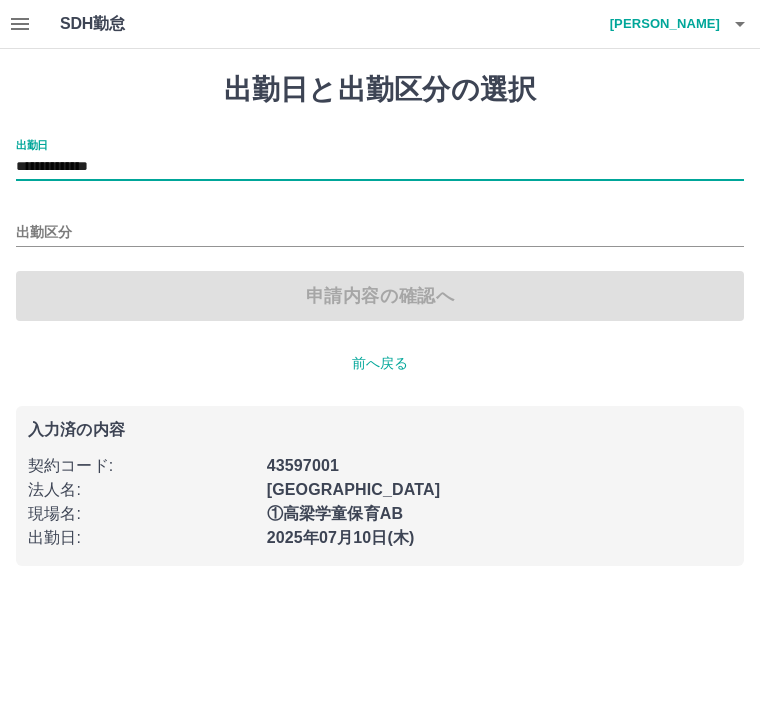click on "出勤区分" at bounding box center [380, 233] 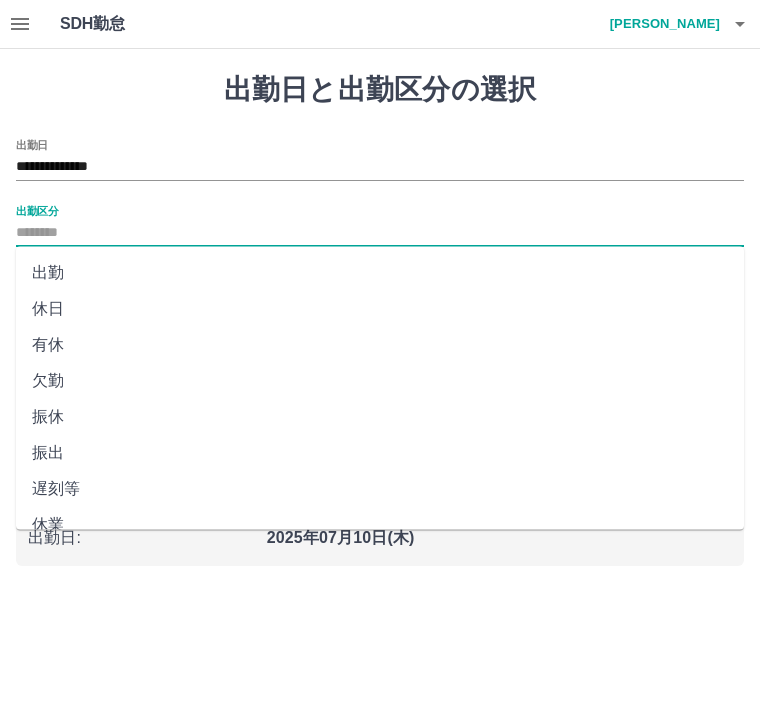 click on "出勤" at bounding box center [380, 273] 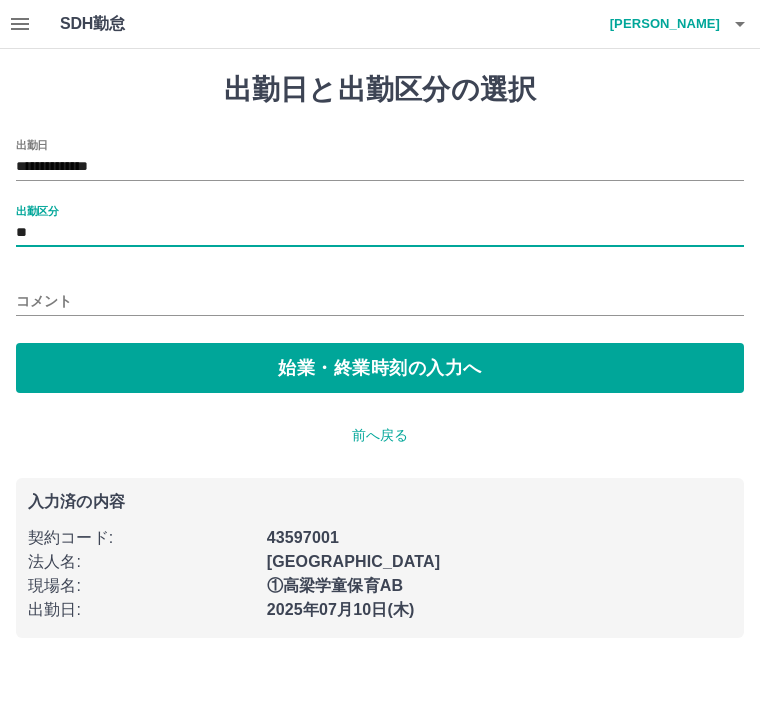click on "始業・終業時刻の入力へ" at bounding box center (380, 368) 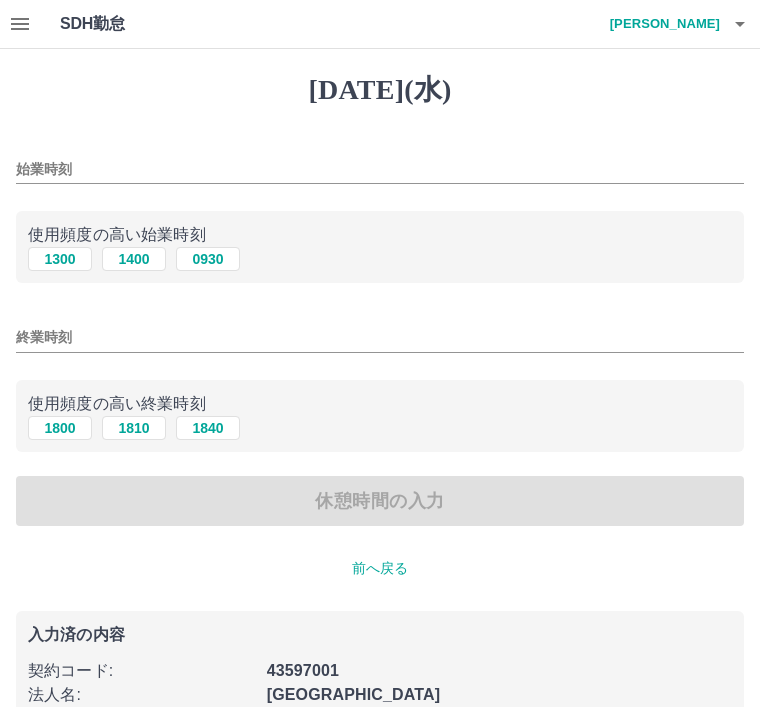 click at bounding box center [20, 24] 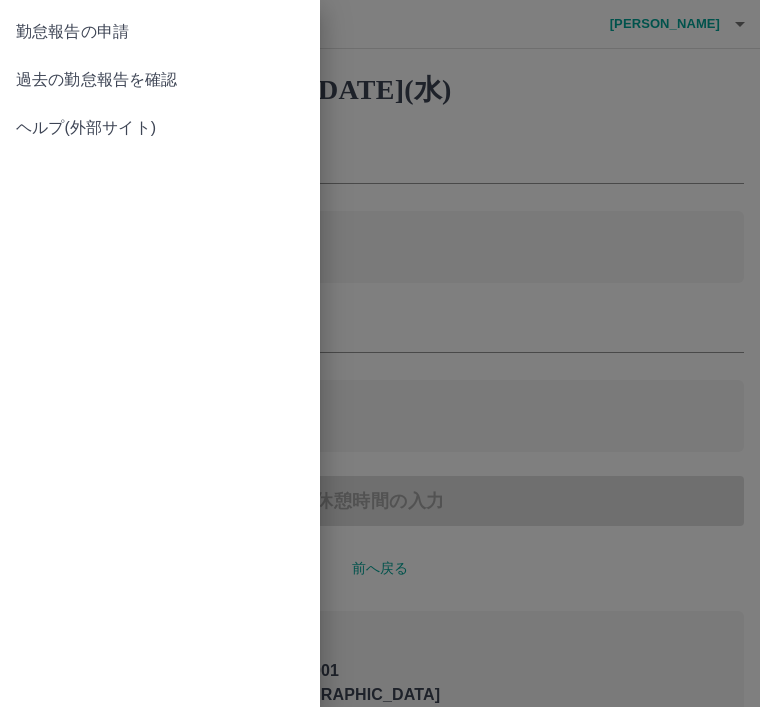 click on "過去の勤怠報告を確認" at bounding box center (160, 80) 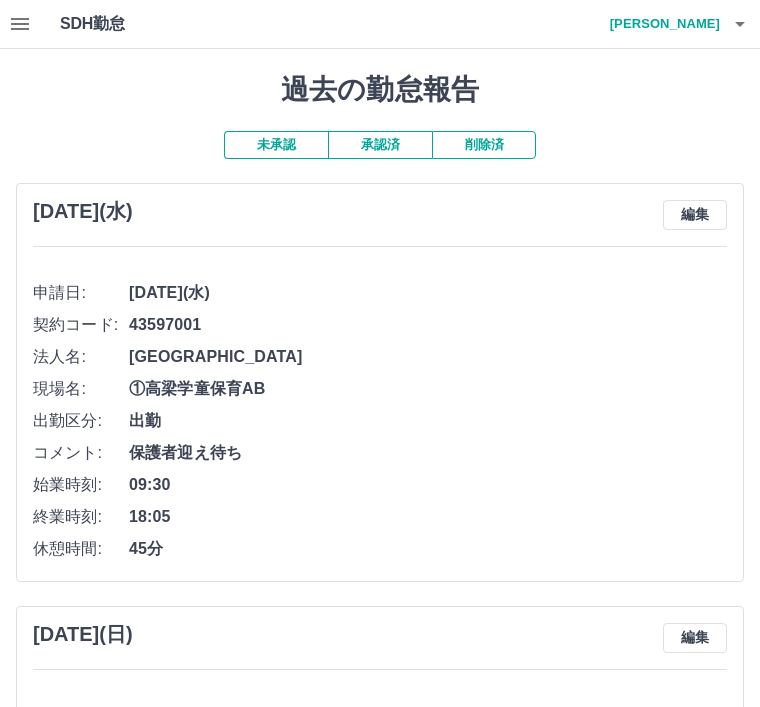 click on "編集" at bounding box center [695, 215] 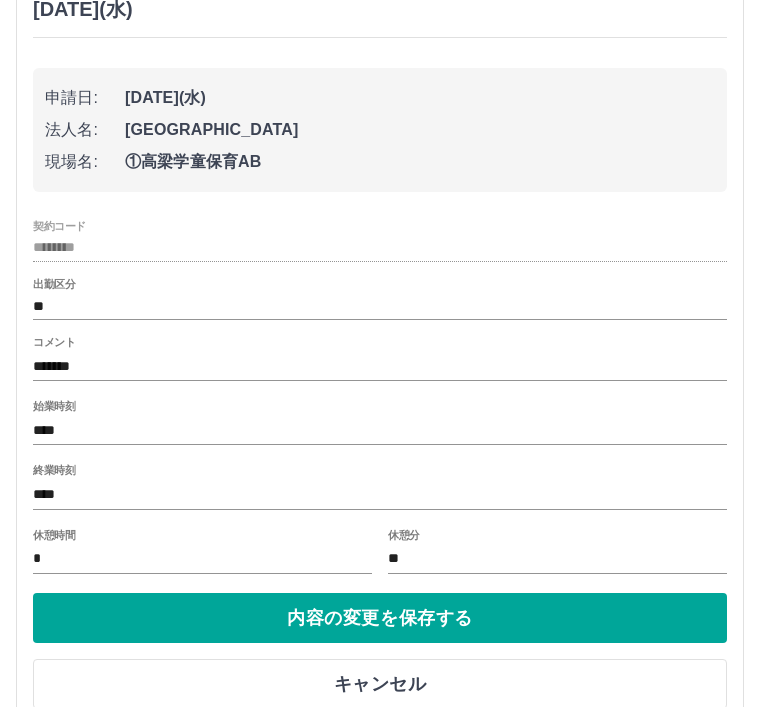 scroll, scrollTop: 202, scrollLeft: 0, axis: vertical 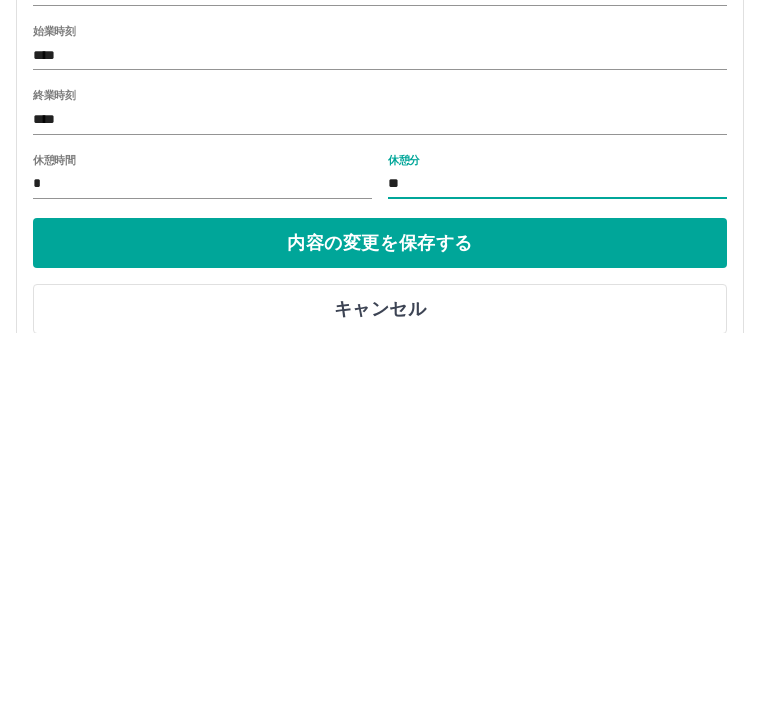 type on "*" 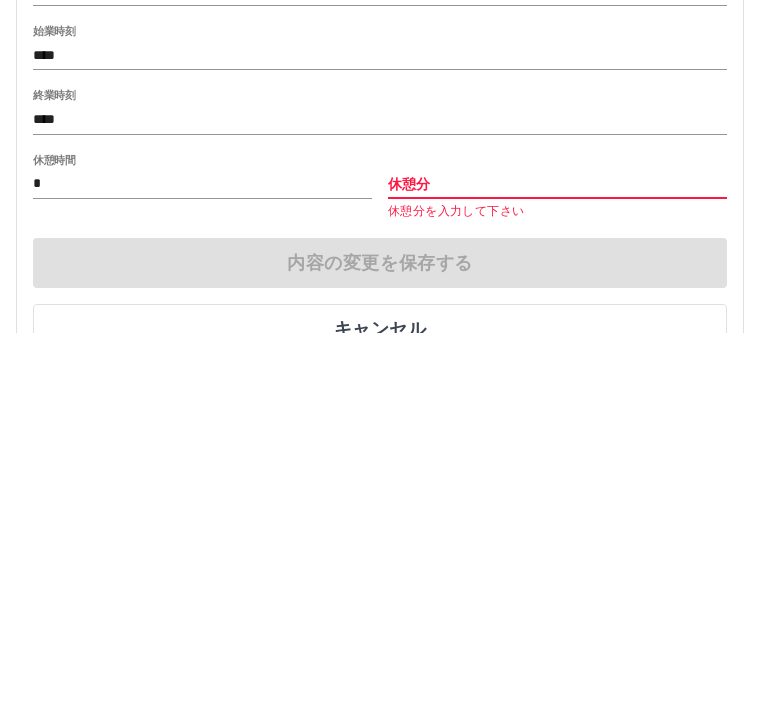type 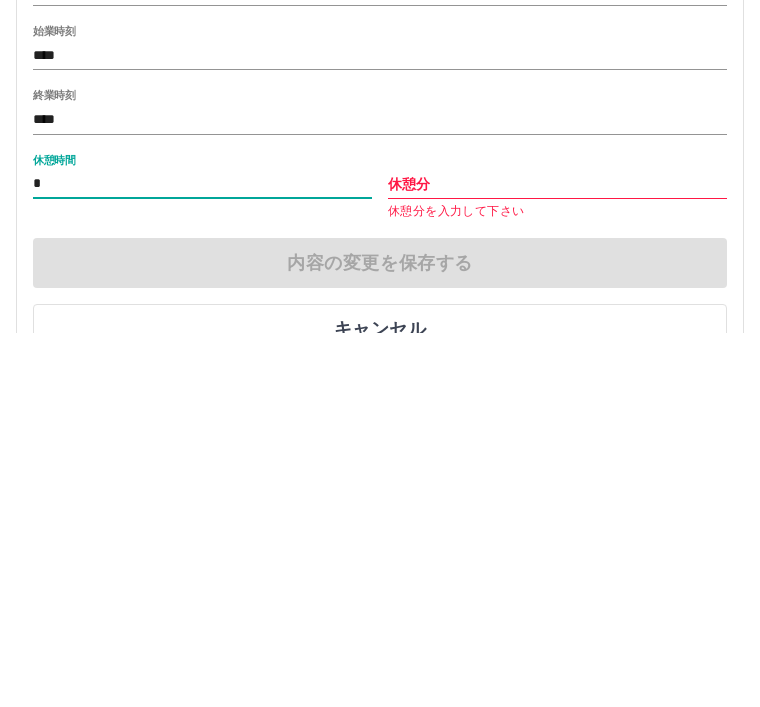 click on "*" at bounding box center (202, 559) 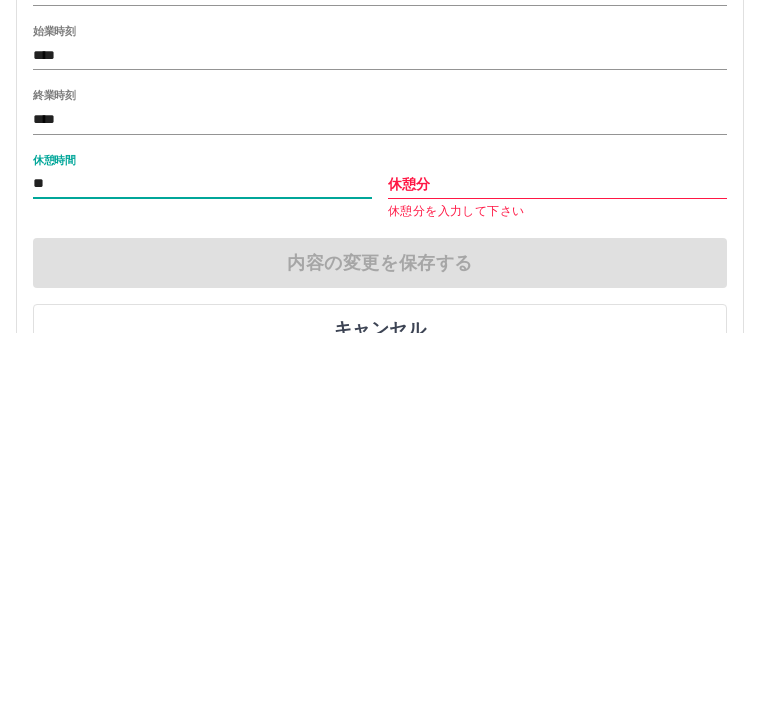 type on "**" 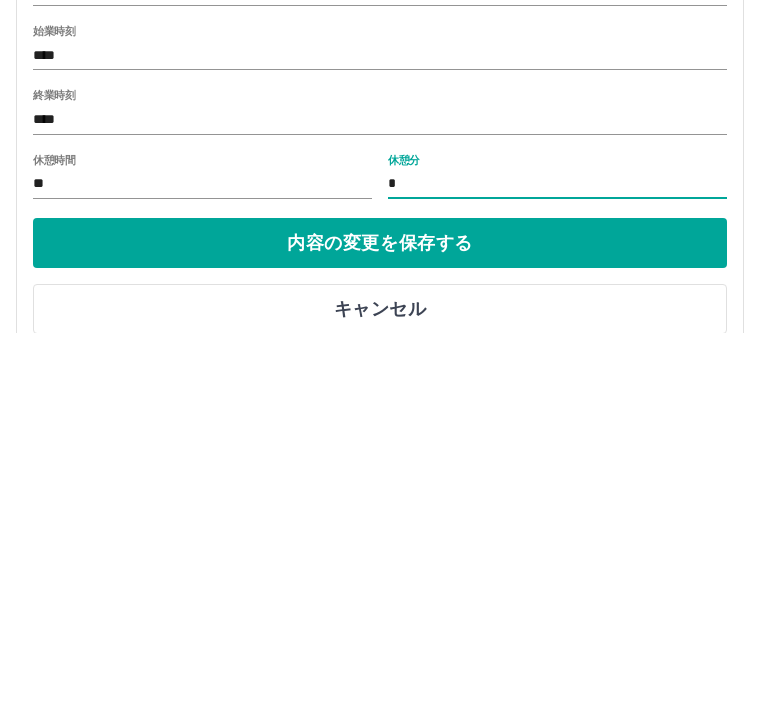 type on "**" 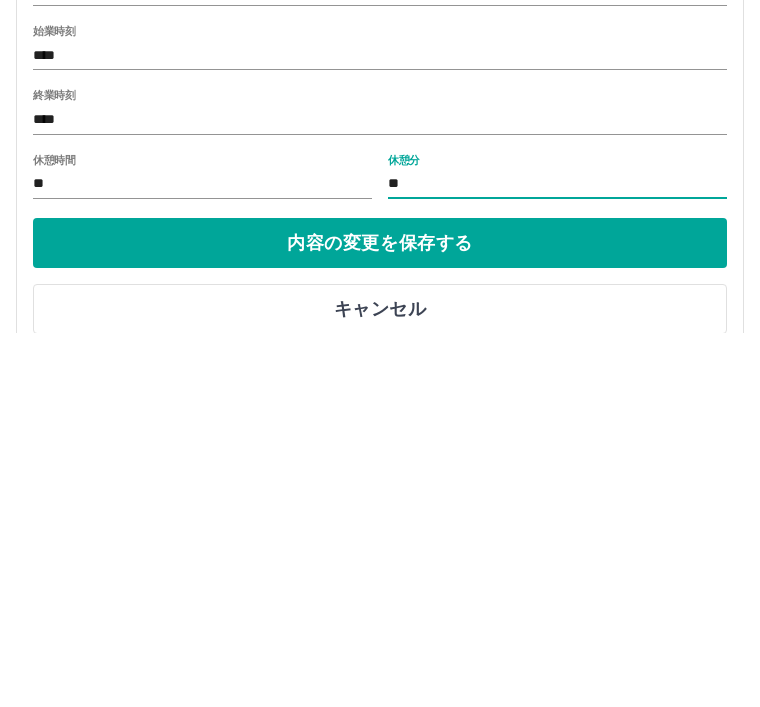 click on "キャンセル" at bounding box center [380, 684] 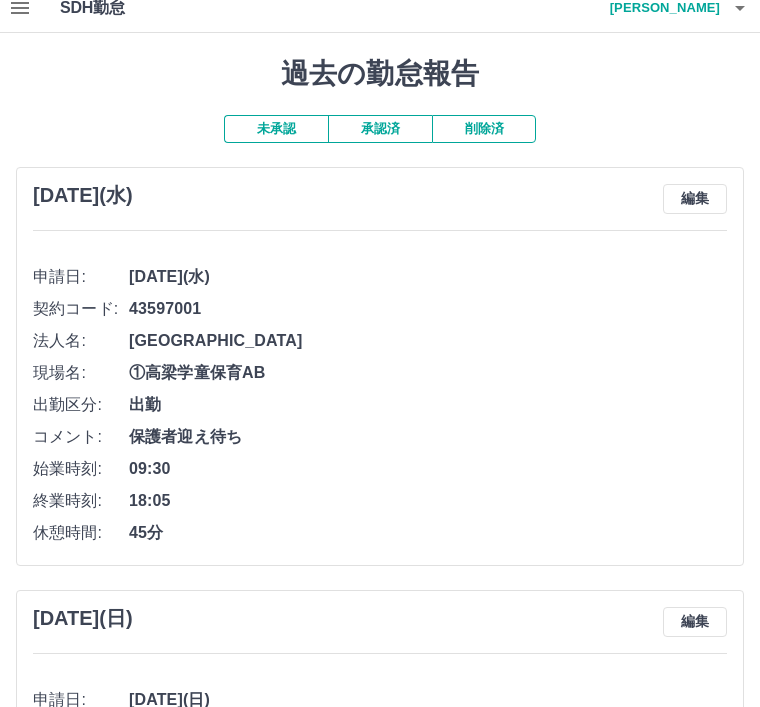 scroll, scrollTop: 0, scrollLeft: 0, axis: both 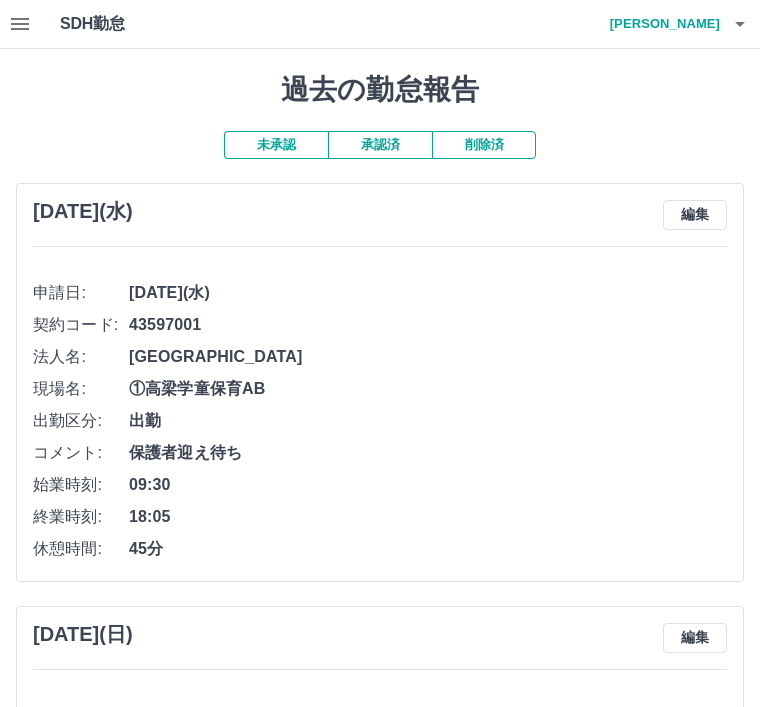 click on "編集" at bounding box center (695, 215) 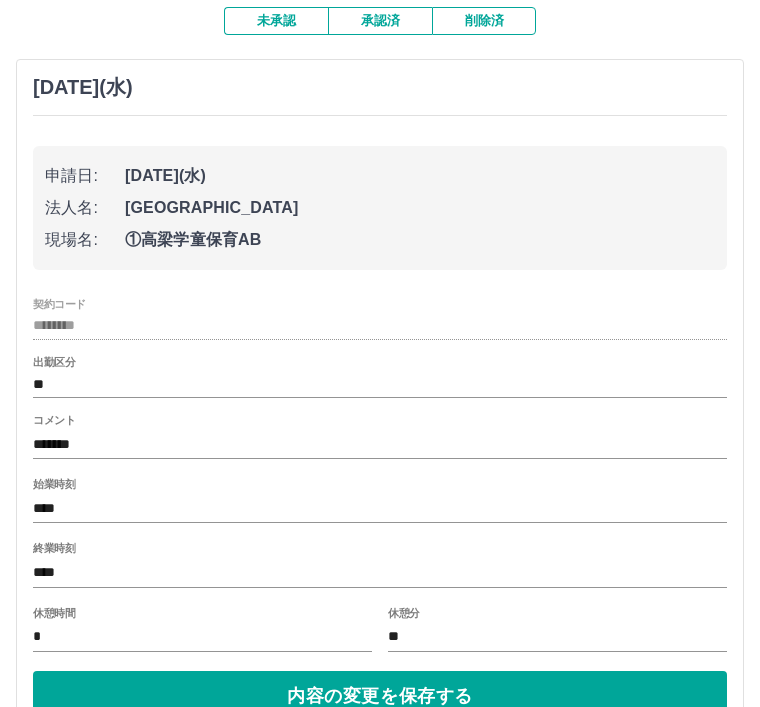 scroll, scrollTop: 127, scrollLeft: 0, axis: vertical 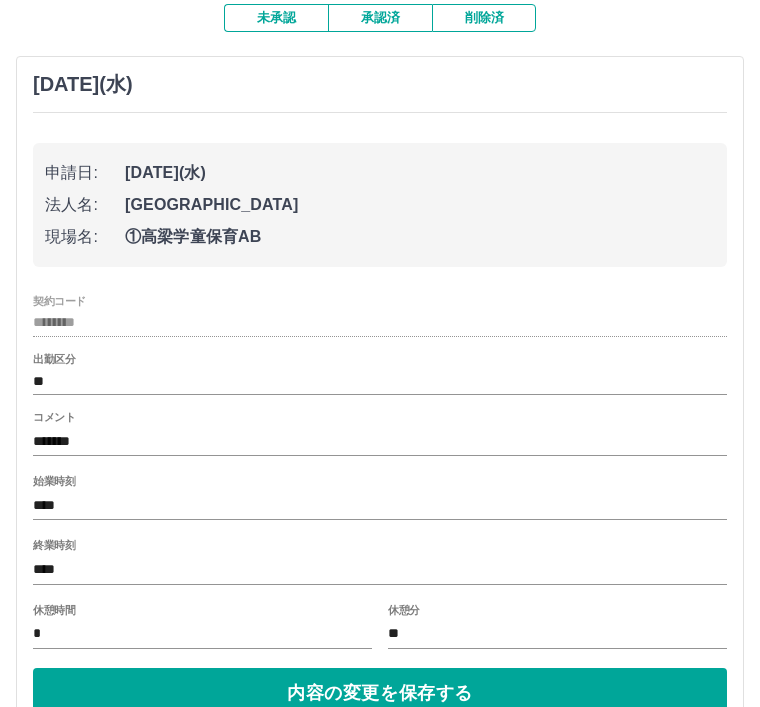 click on "****" at bounding box center (380, 569) 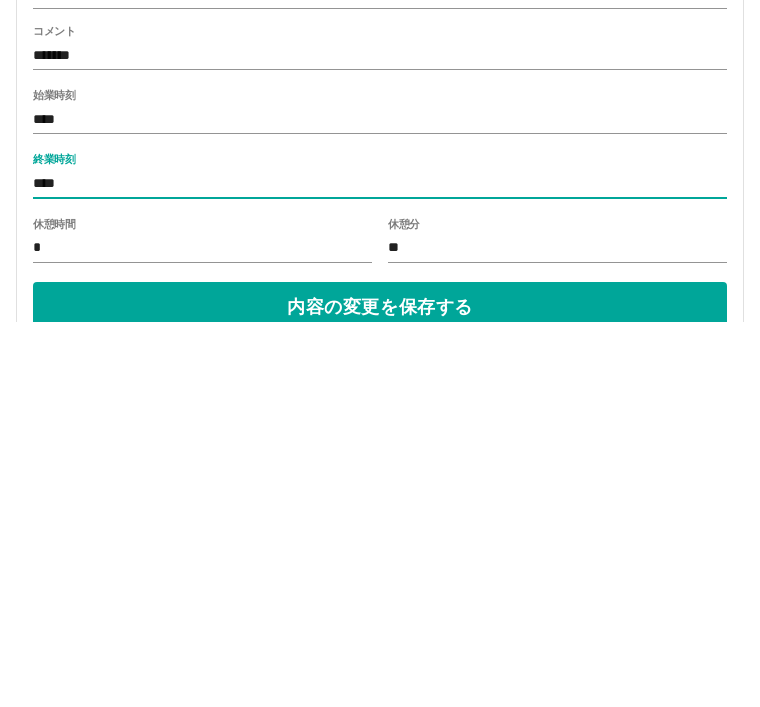 type on "****" 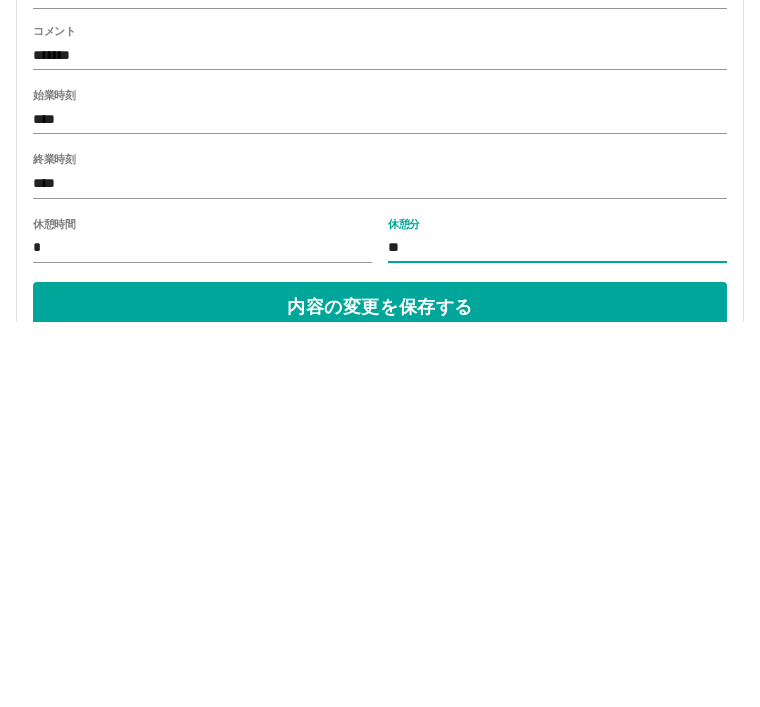 click on "**" at bounding box center [557, 634] 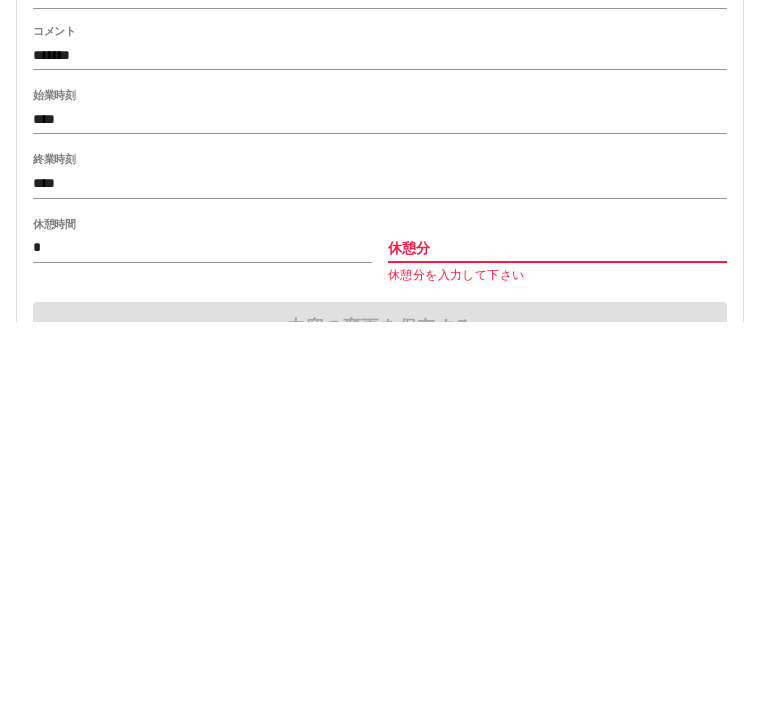 type 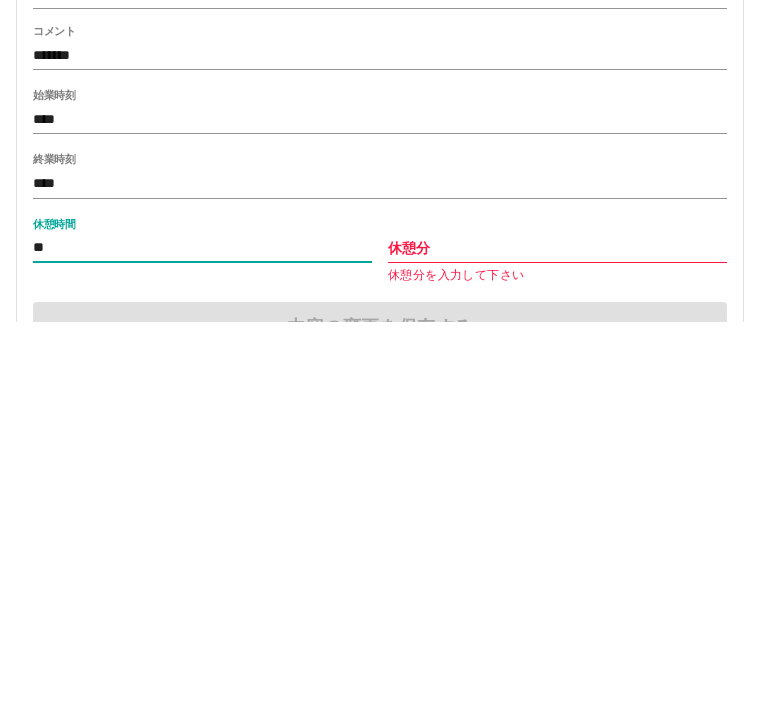 type on "**" 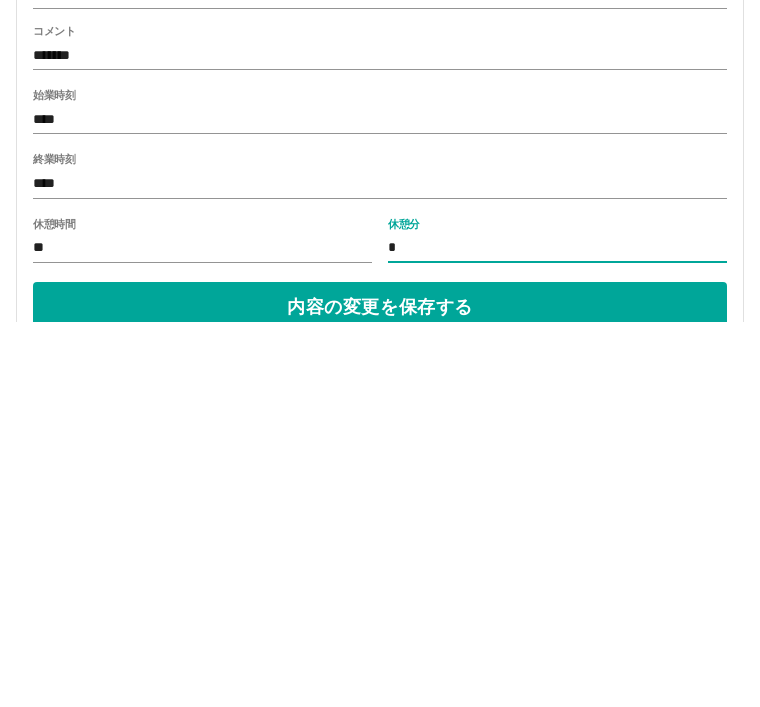 type on "**" 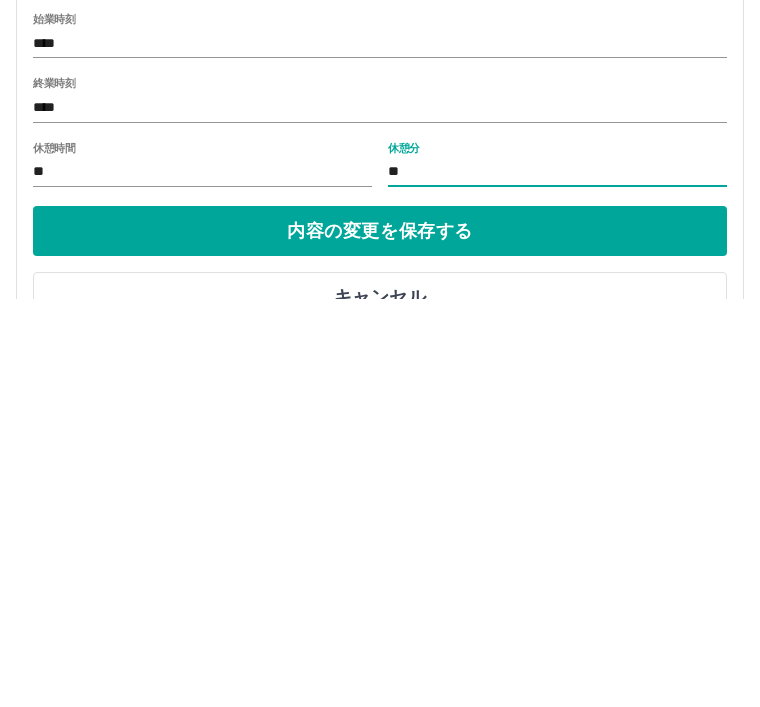 scroll, scrollTop: 182, scrollLeft: 0, axis: vertical 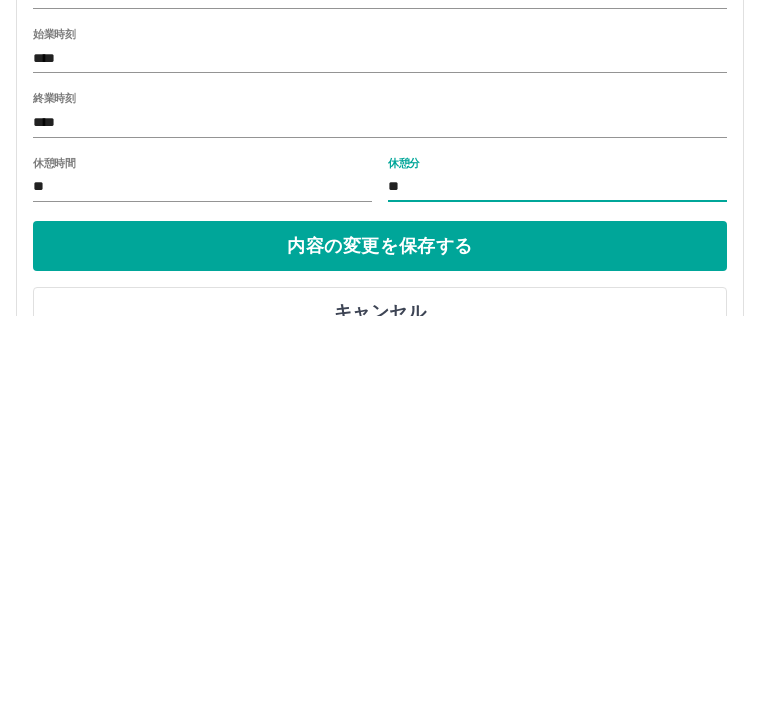 click on "内容の変更を保存する" at bounding box center [380, 638] 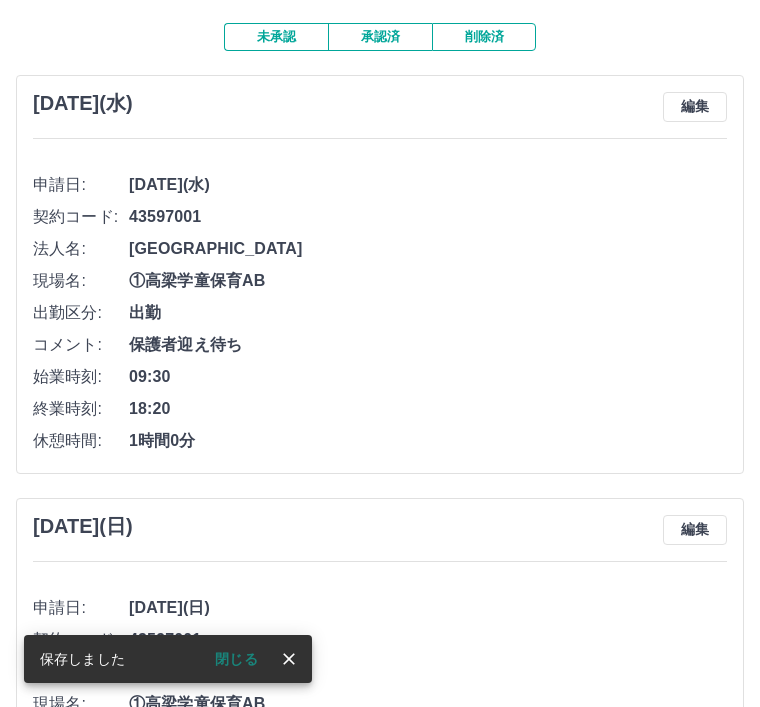 scroll, scrollTop: 0, scrollLeft: 0, axis: both 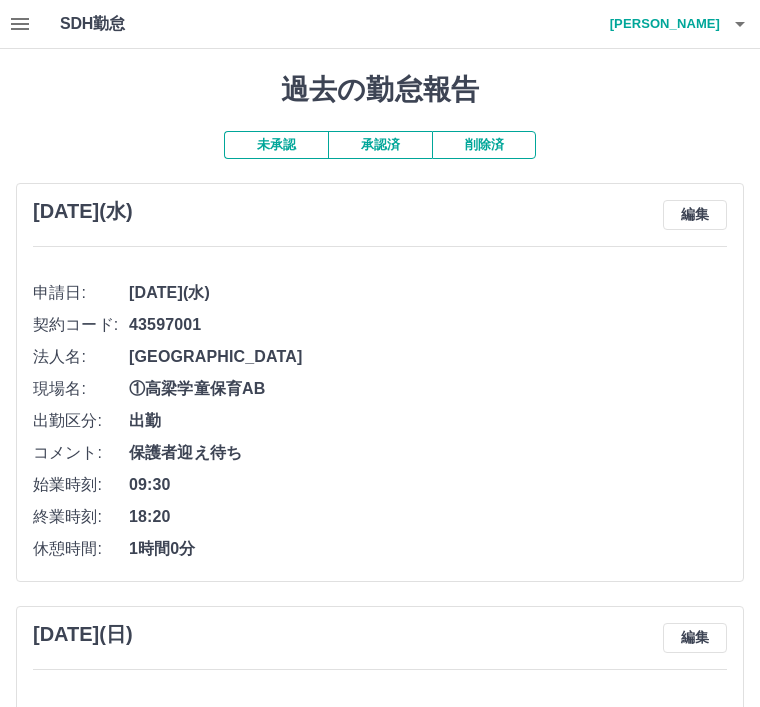 click on "編集" at bounding box center (695, 215) 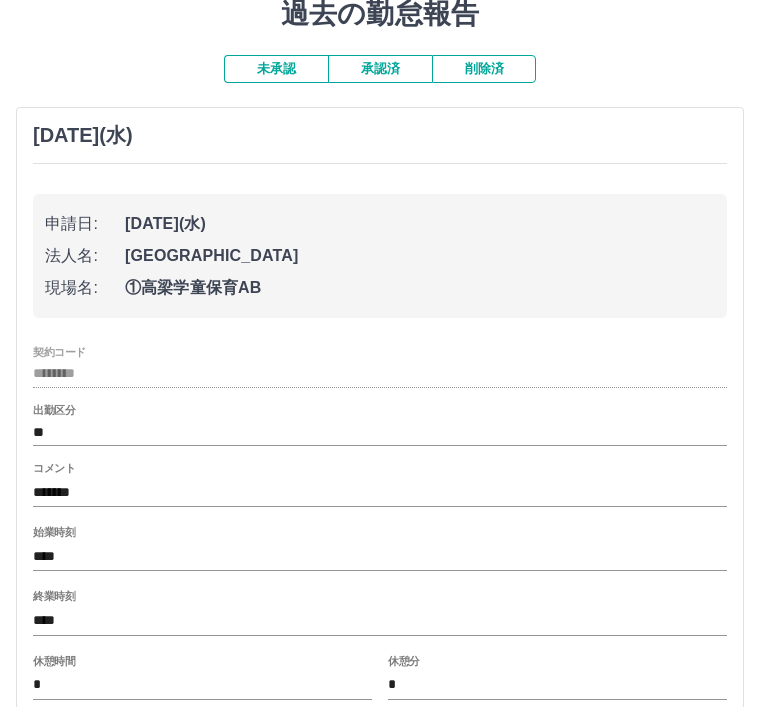 scroll, scrollTop: 72, scrollLeft: 0, axis: vertical 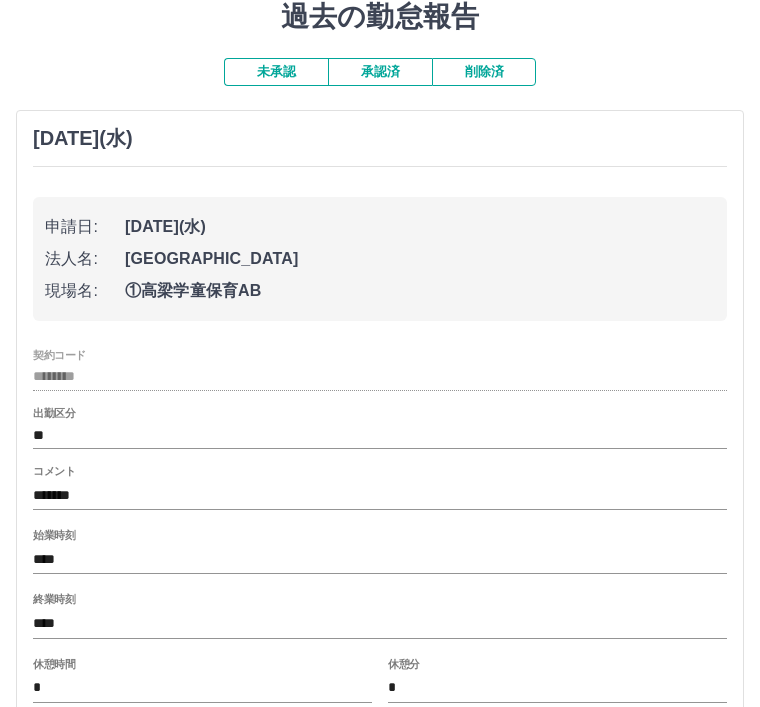 click on "**" at bounding box center (380, 436) 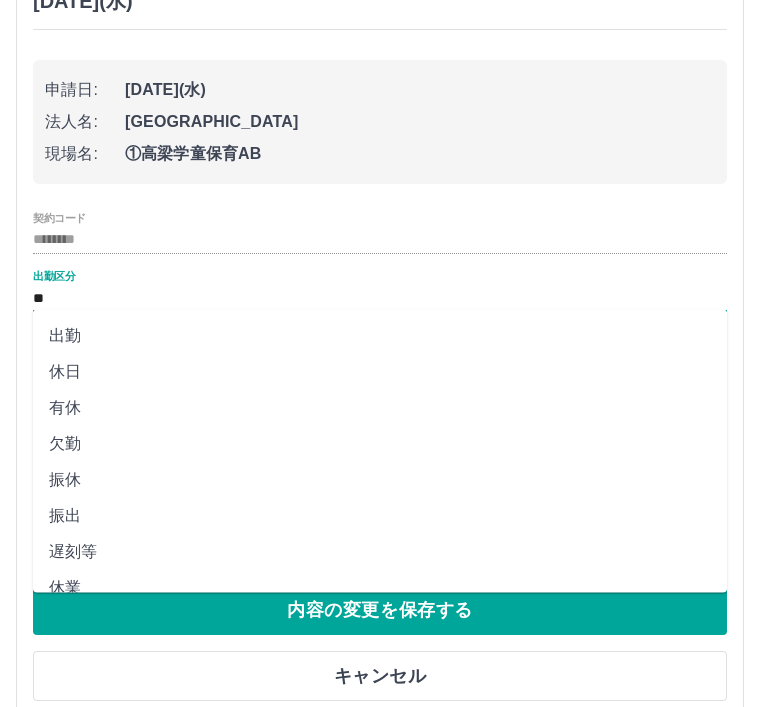 scroll, scrollTop: 210, scrollLeft: 0, axis: vertical 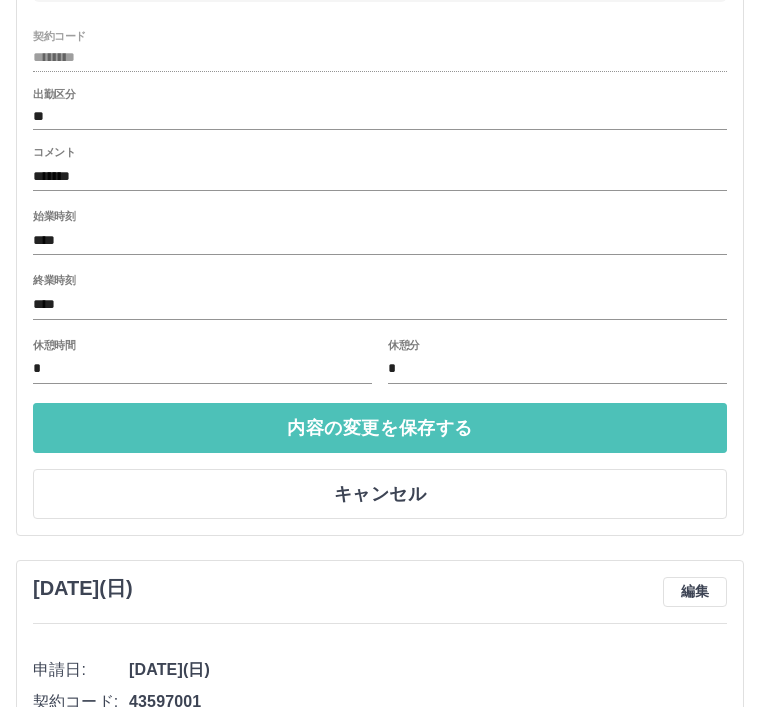 click on "内容の変更を保存する" at bounding box center [380, 429] 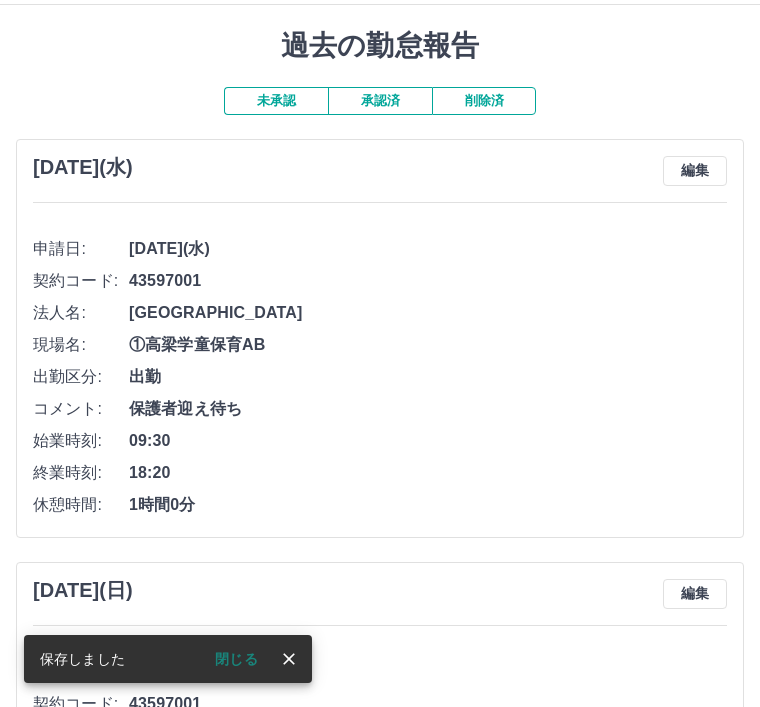 scroll, scrollTop: 0, scrollLeft: 0, axis: both 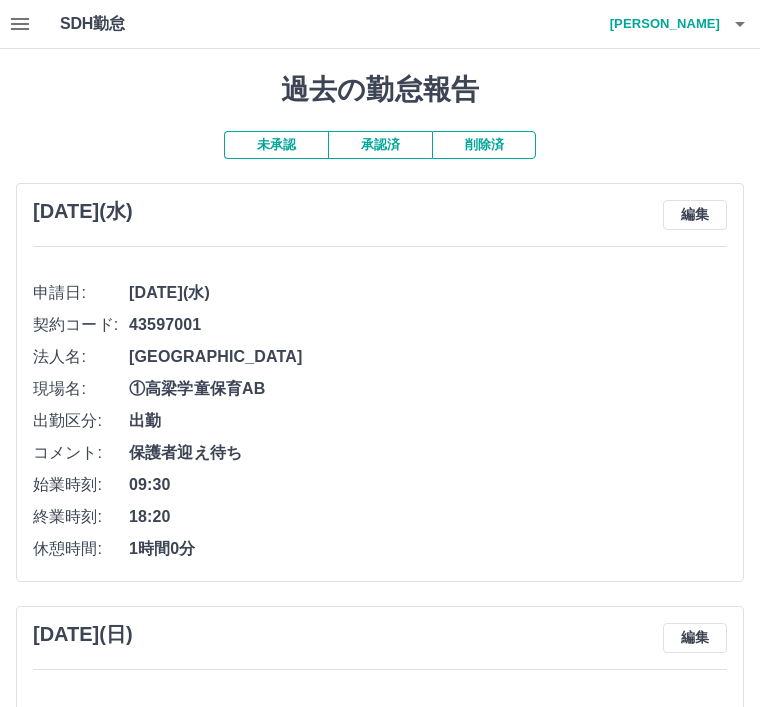 click 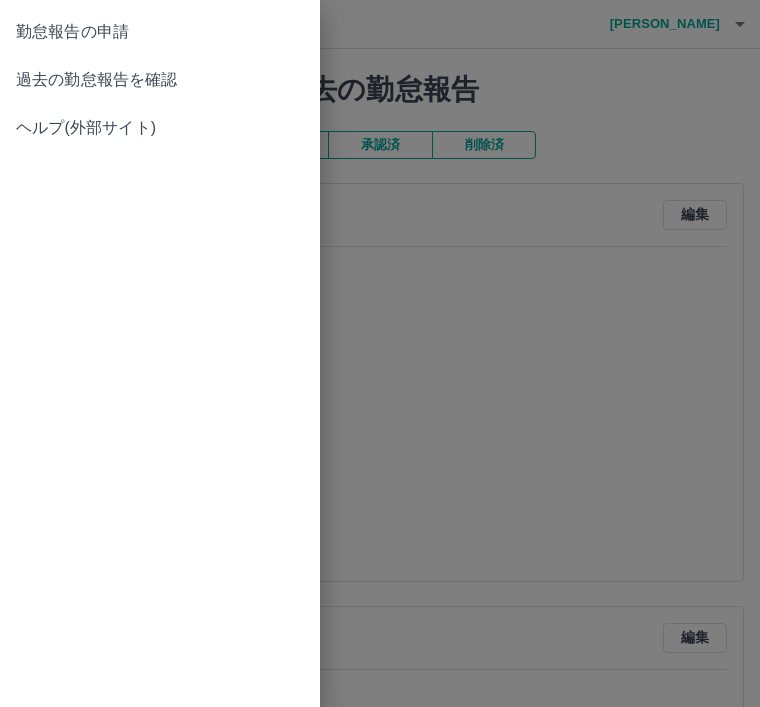 click on "勤怠報告の申請" at bounding box center [160, 32] 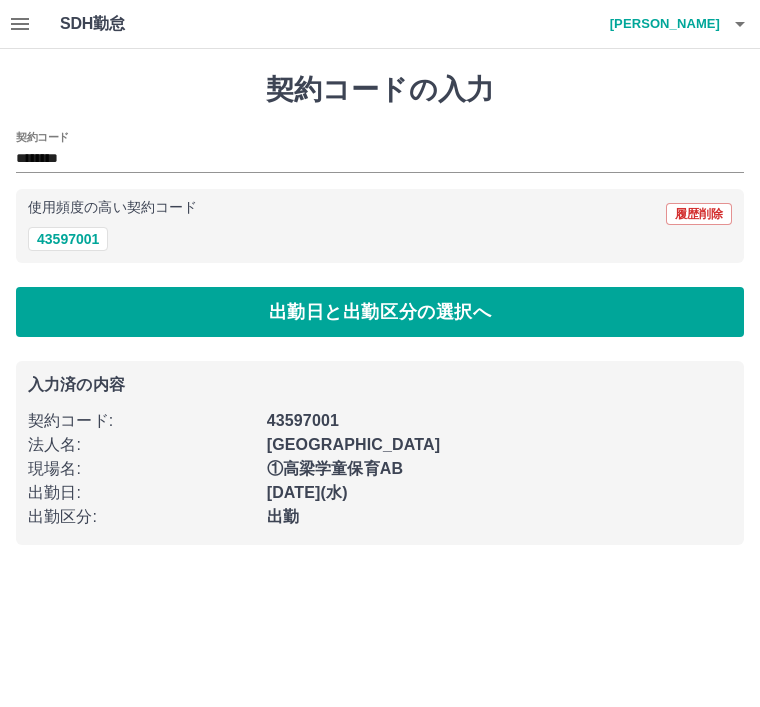 click at bounding box center (20, 24) 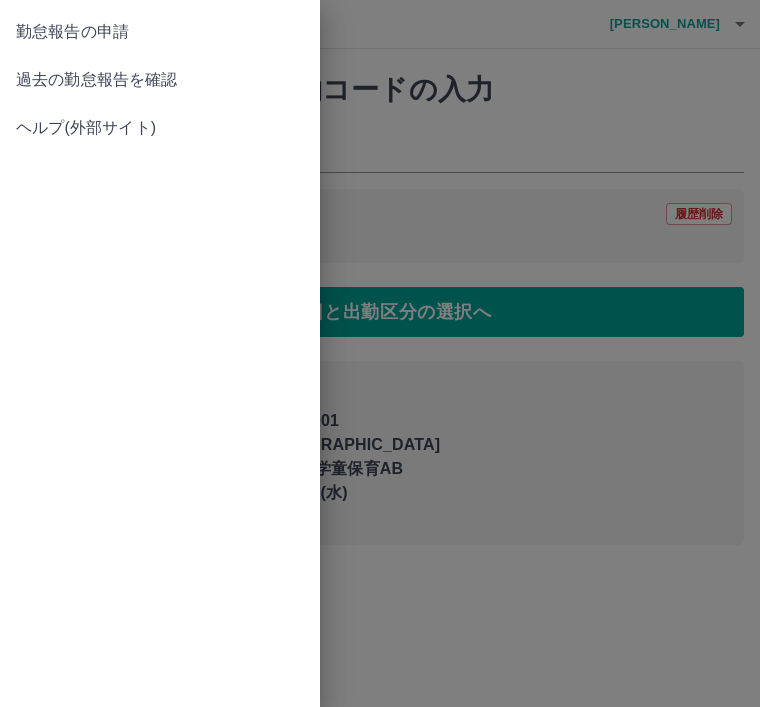 click on "過去の勤怠報告を確認" at bounding box center [160, 80] 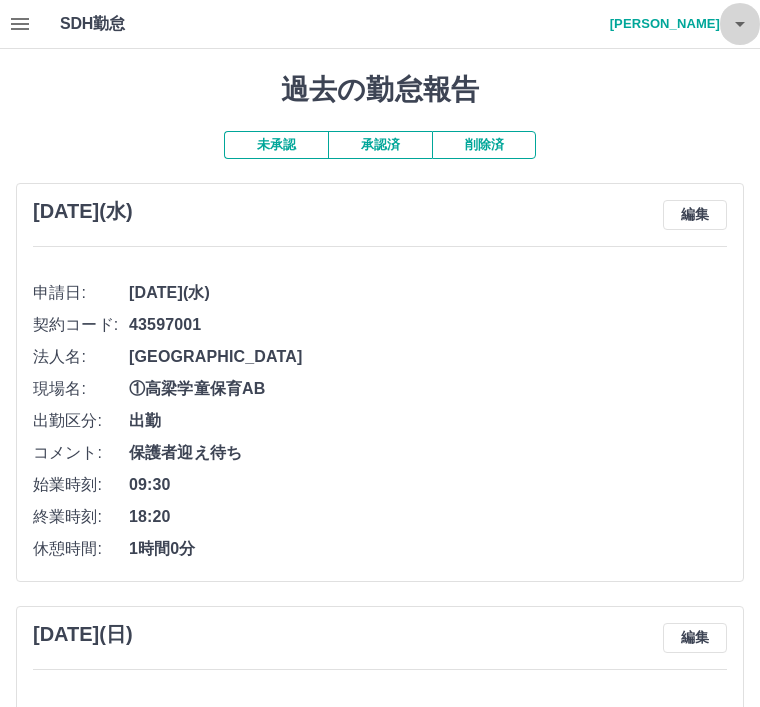 click at bounding box center [740, 24] 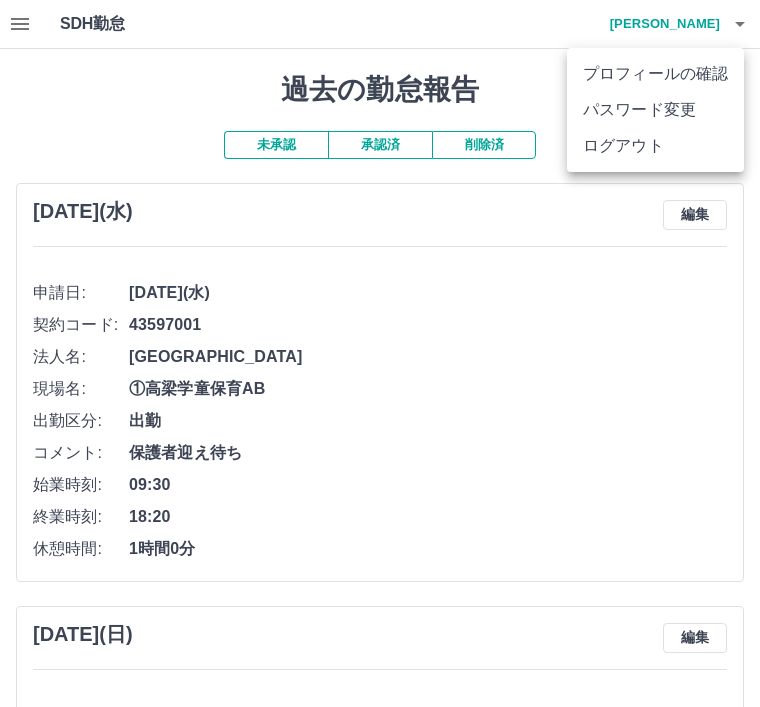 click on "ログアウト" at bounding box center [655, 146] 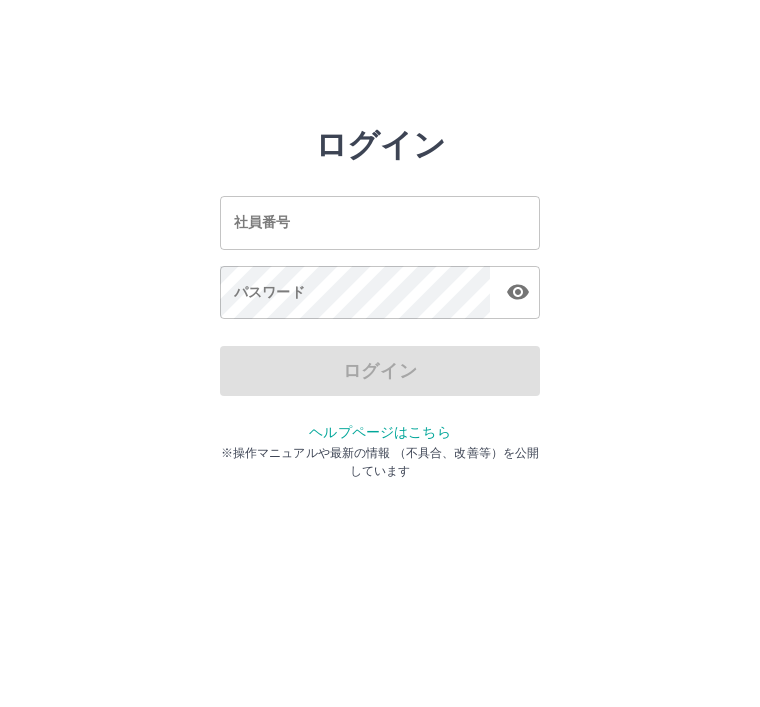 scroll, scrollTop: 0, scrollLeft: 0, axis: both 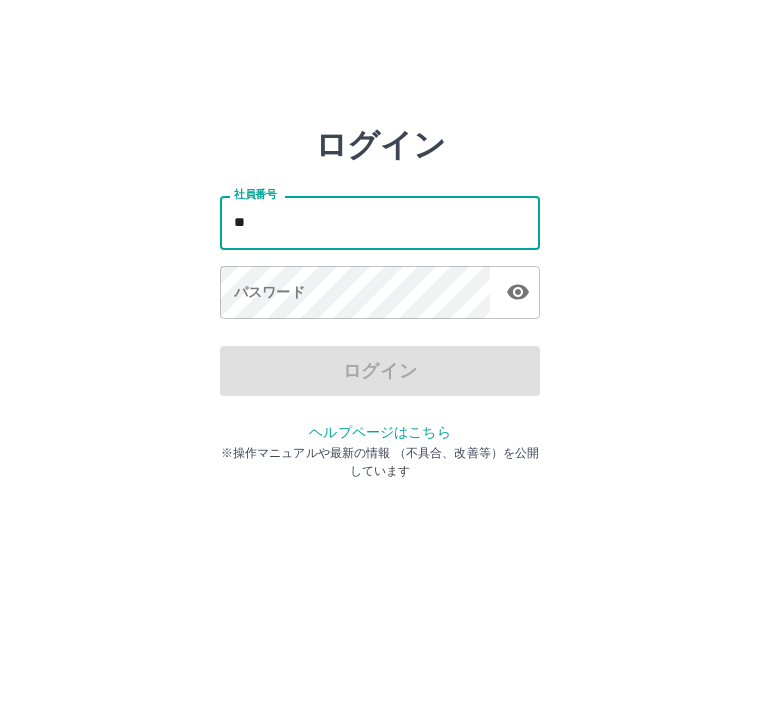 type on "*" 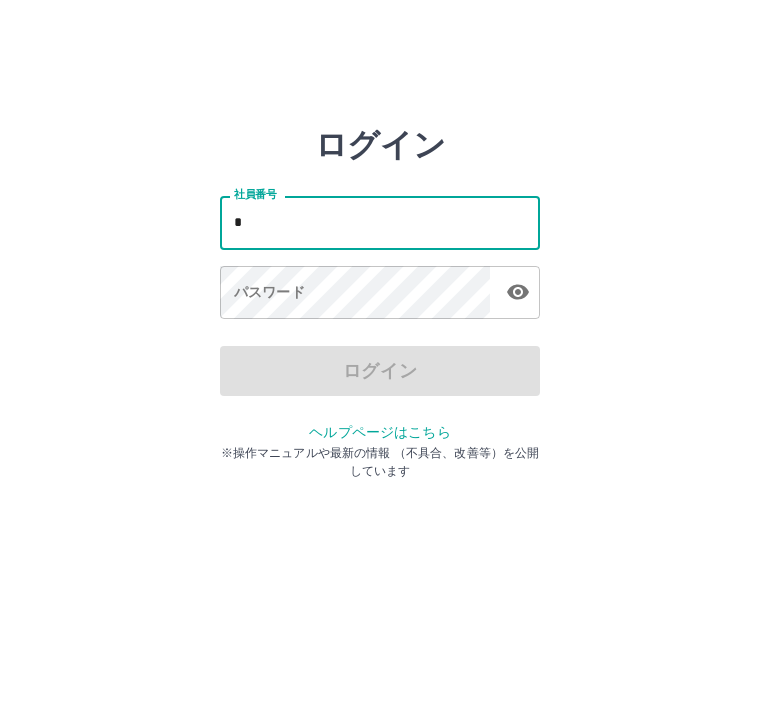 type 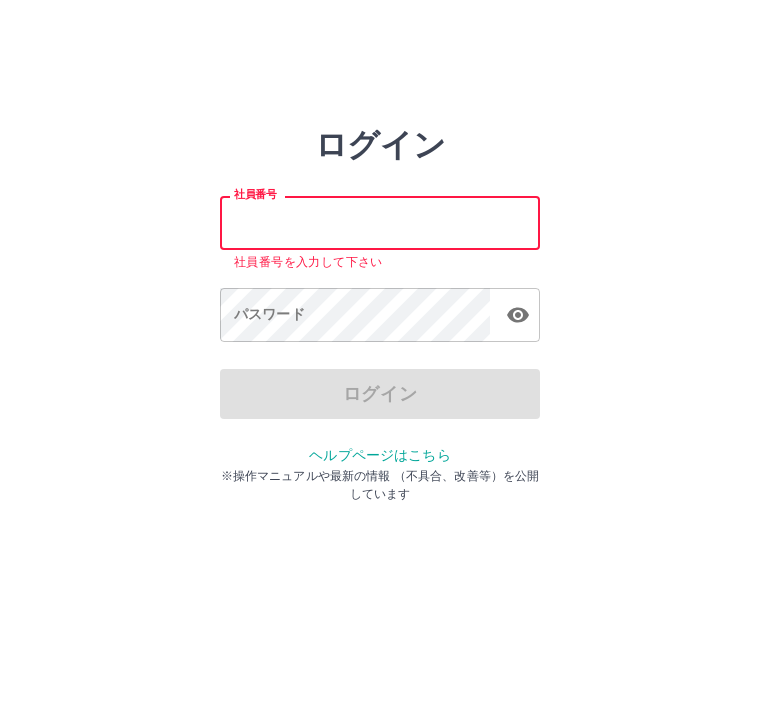 click on "ログイン 社員番号 社員番号 社員番号を入力して下さい パスワード パスワード ログイン ヘルプページはこちら ※操作マニュアルや最新の情報 （不具合、改善等）を公開しています" at bounding box center (380, 223) 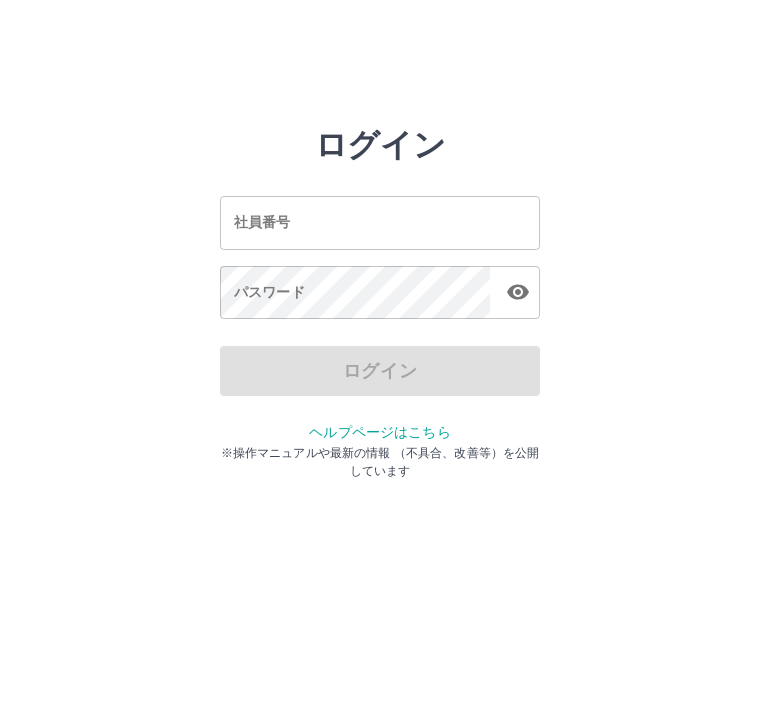 scroll, scrollTop: 0, scrollLeft: 0, axis: both 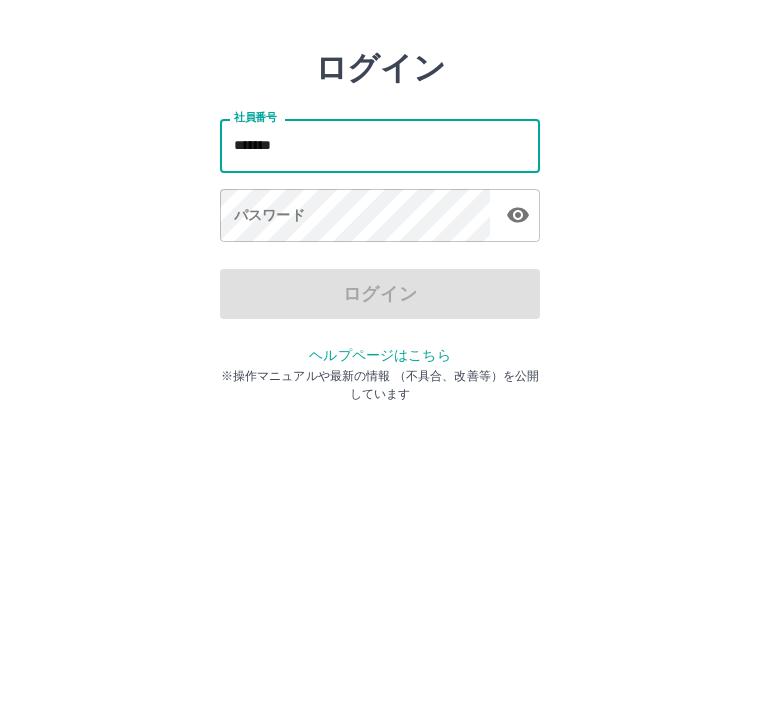 type on "*******" 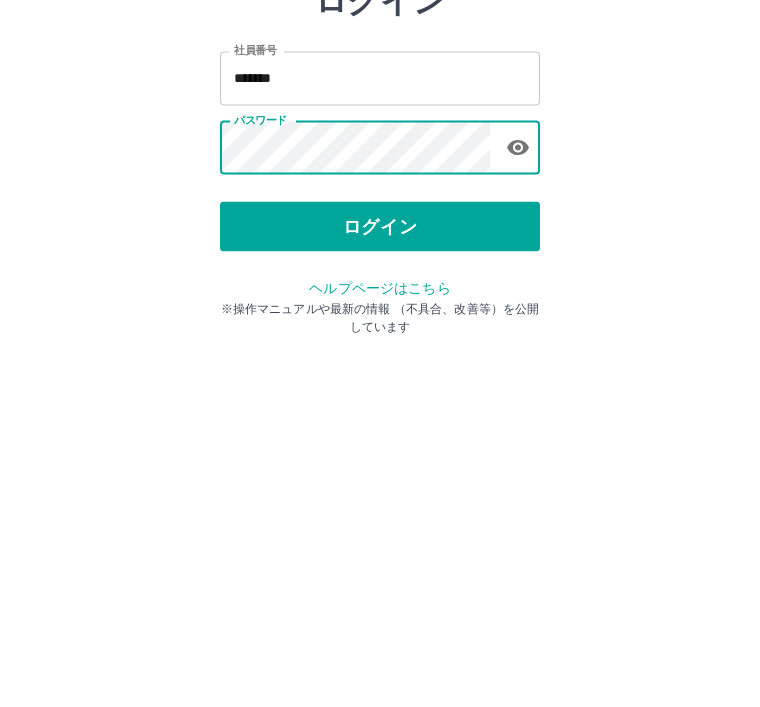 click on "ログイン" at bounding box center [380, 371] 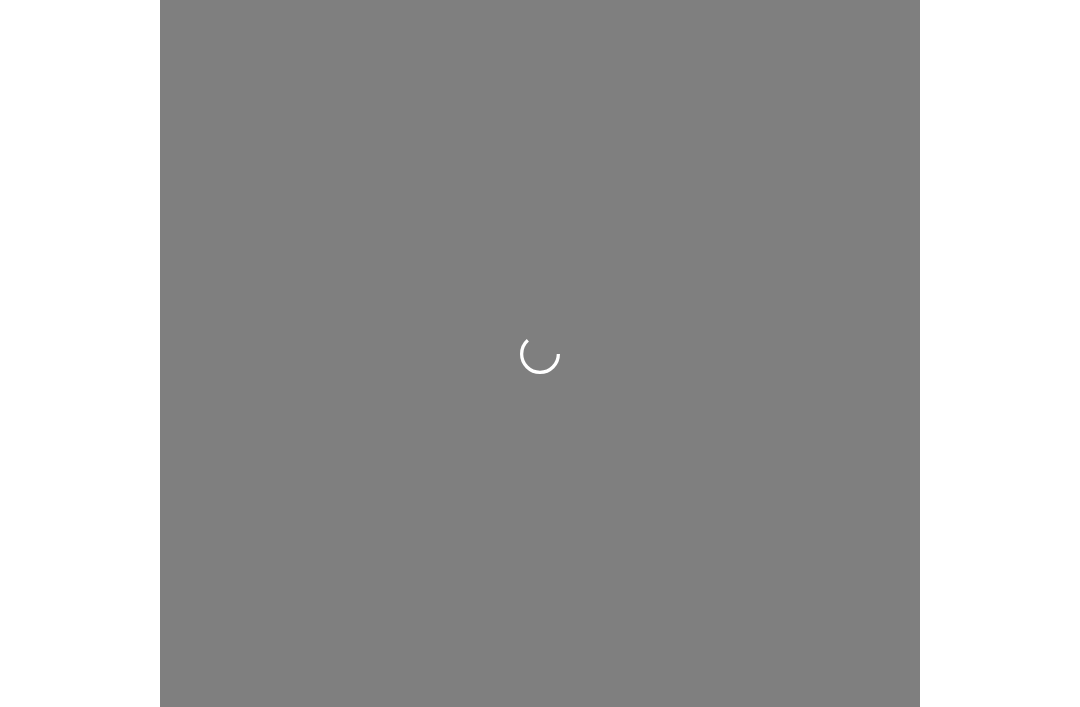 scroll, scrollTop: 0, scrollLeft: 0, axis: both 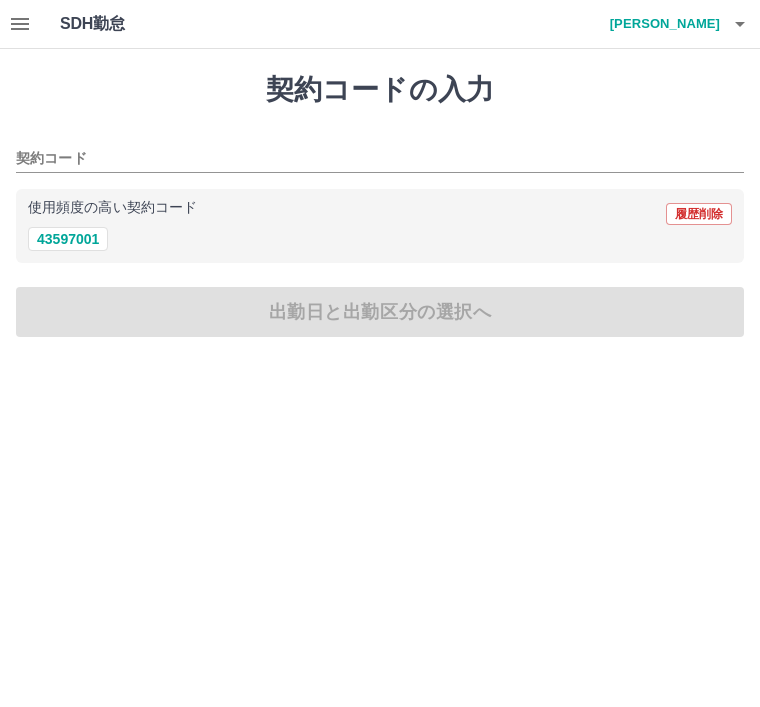 click on "使用頻度の高い契約コード 履歴削除" at bounding box center [380, 214] 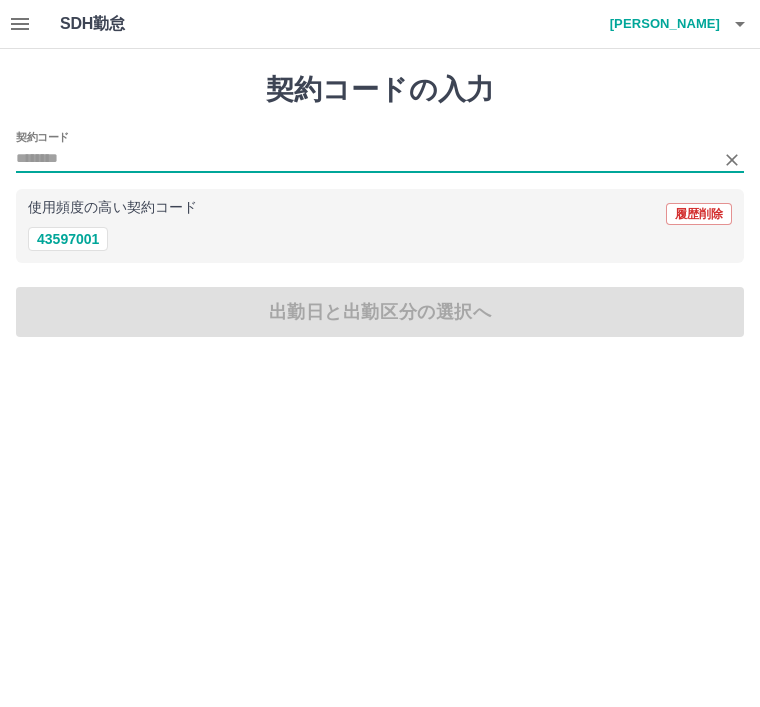 click on "43597001" at bounding box center (68, 239) 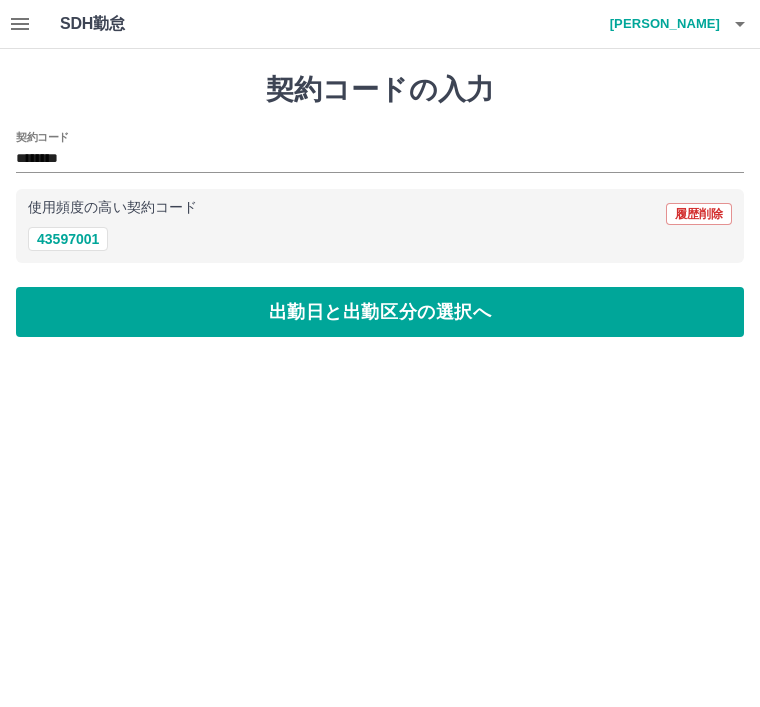 click on "43597001" at bounding box center (68, 239) 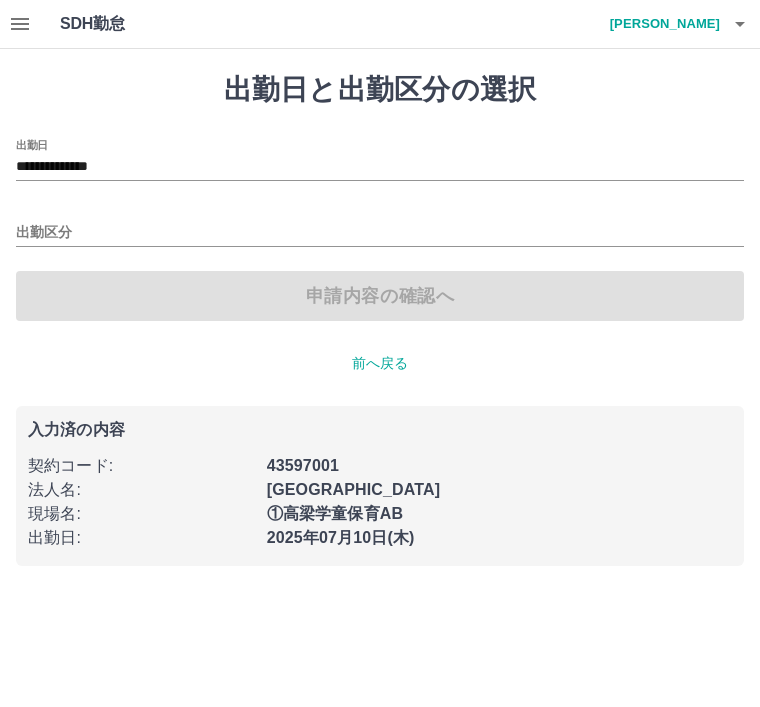 click on "出勤区分" at bounding box center (380, 233) 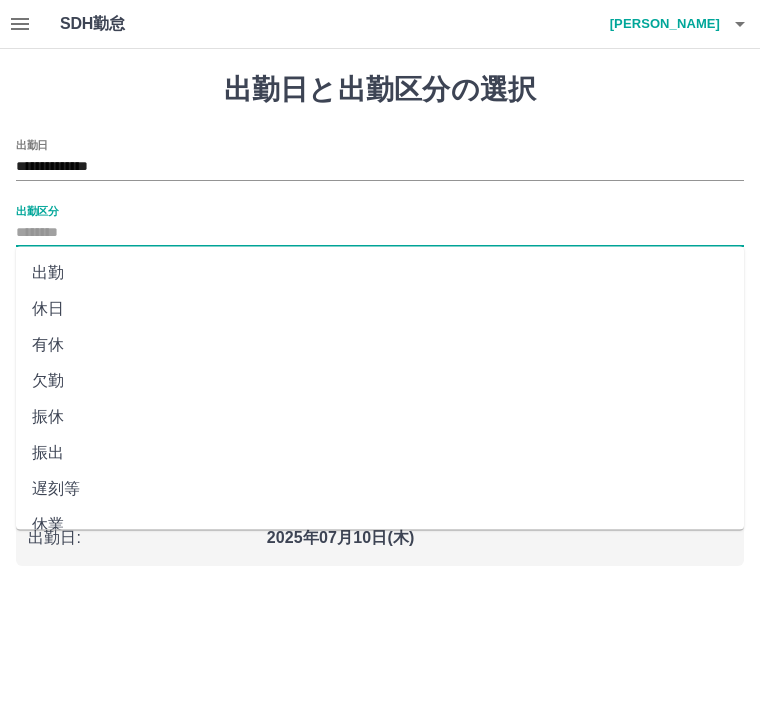 click on "出勤" at bounding box center (380, 273) 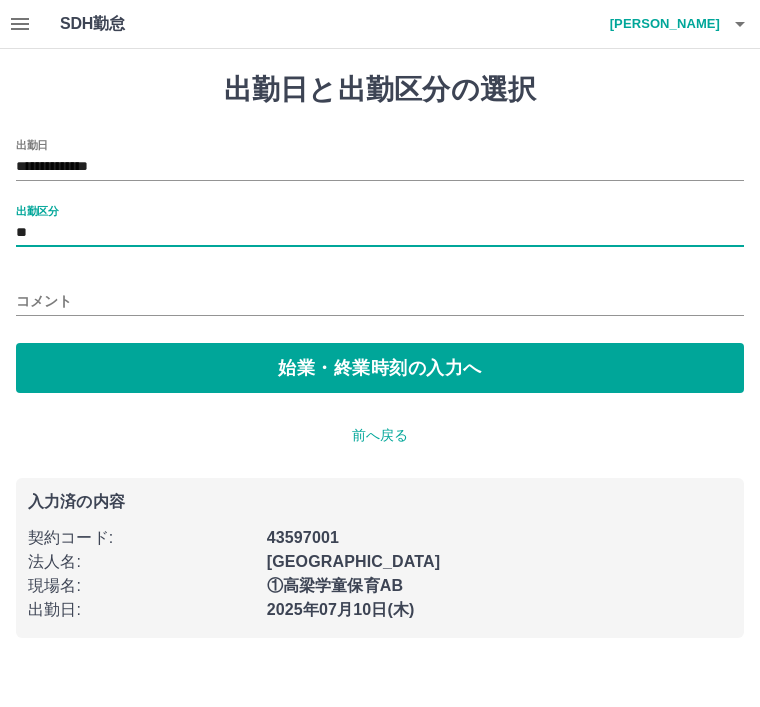 type on "**" 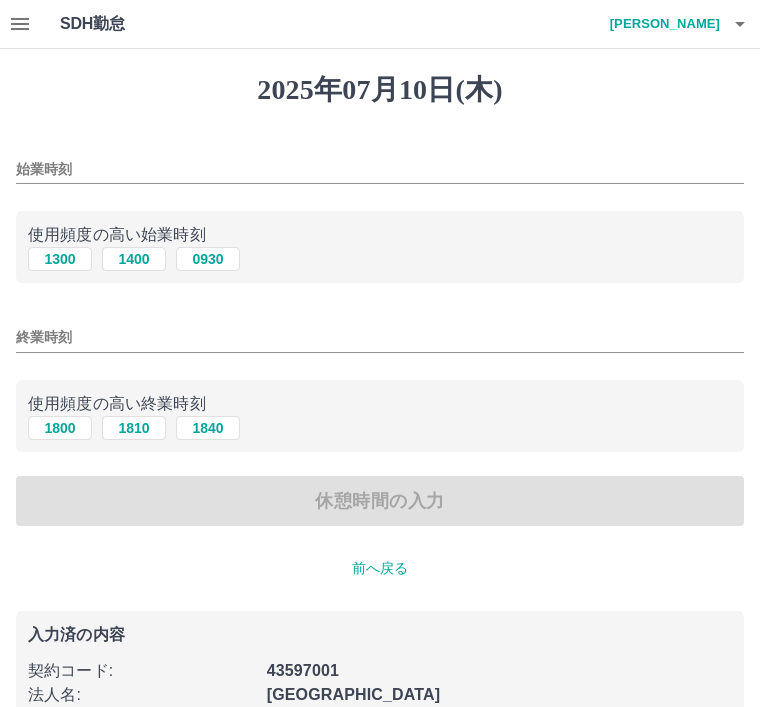 click on "2025年07月10日(木)" at bounding box center [380, 90] 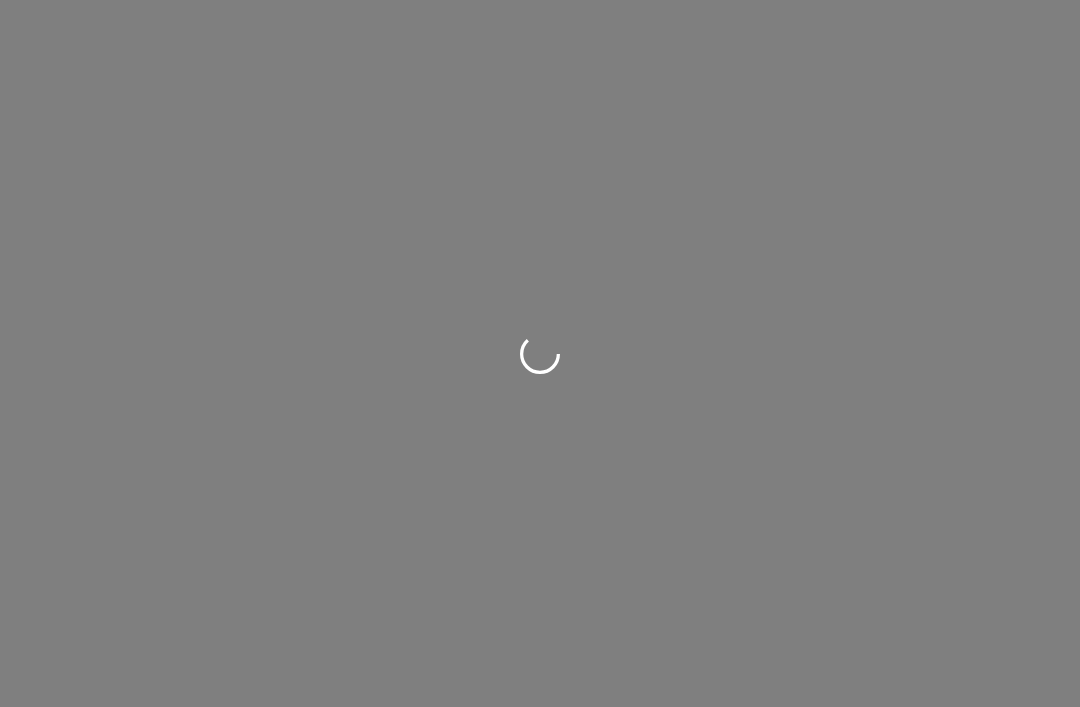 scroll, scrollTop: 0, scrollLeft: 0, axis: both 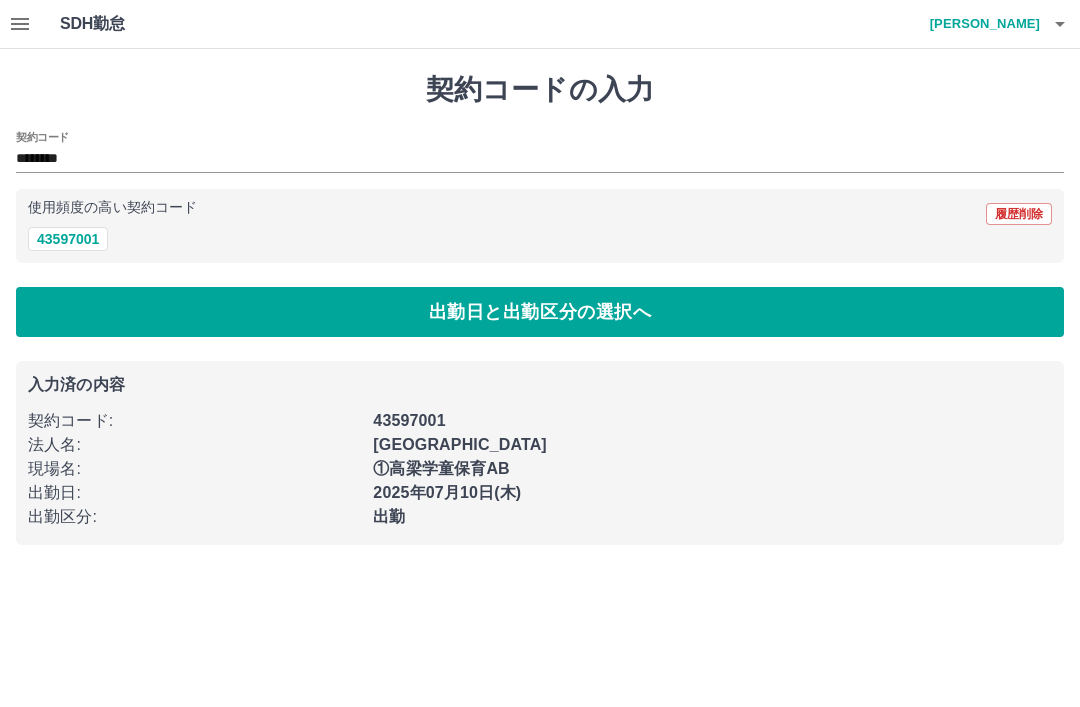 click on "43597001" at bounding box center [68, 239] 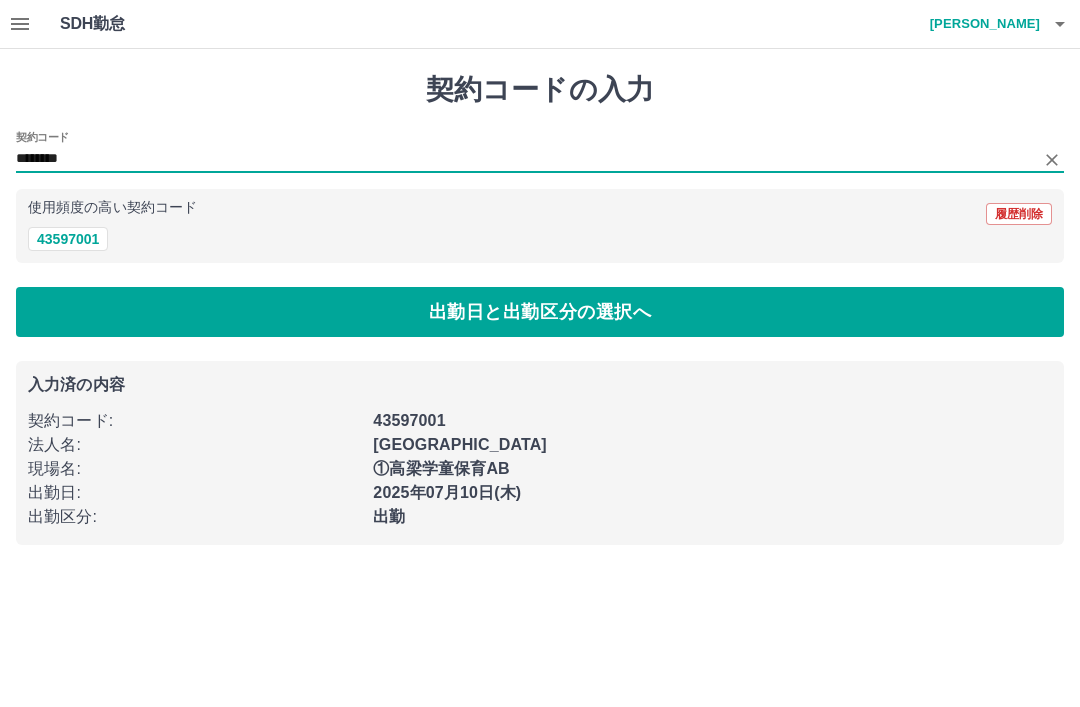 click on "********" at bounding box center [525, 159] 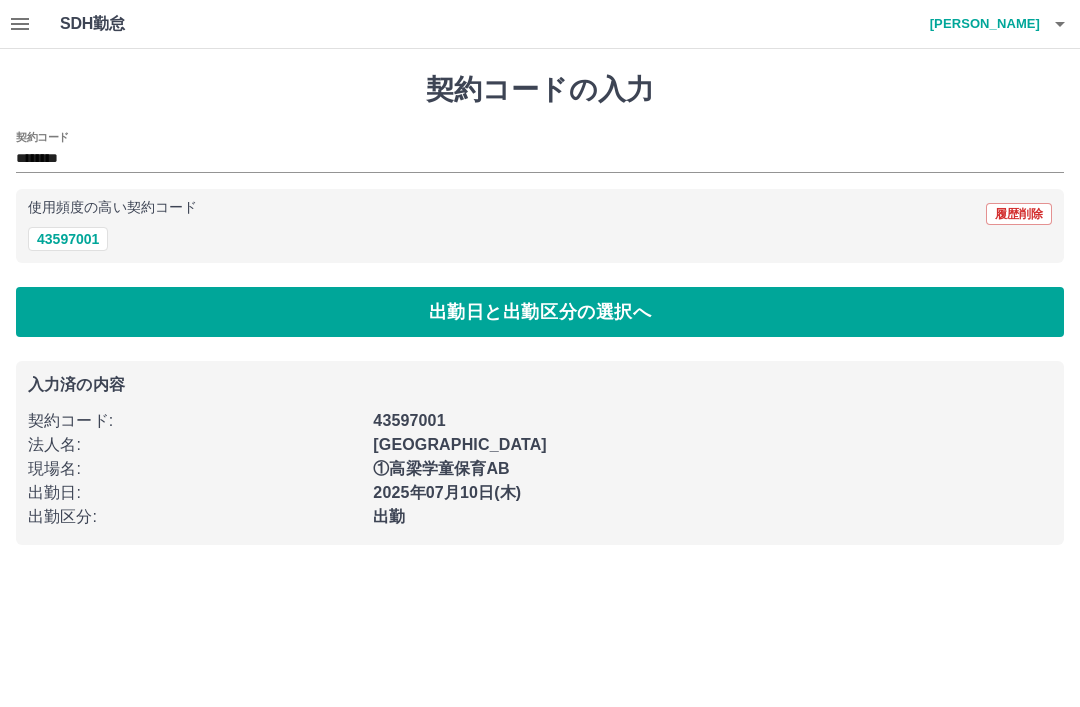 click on "43597001" at bounding box center [68, 239] 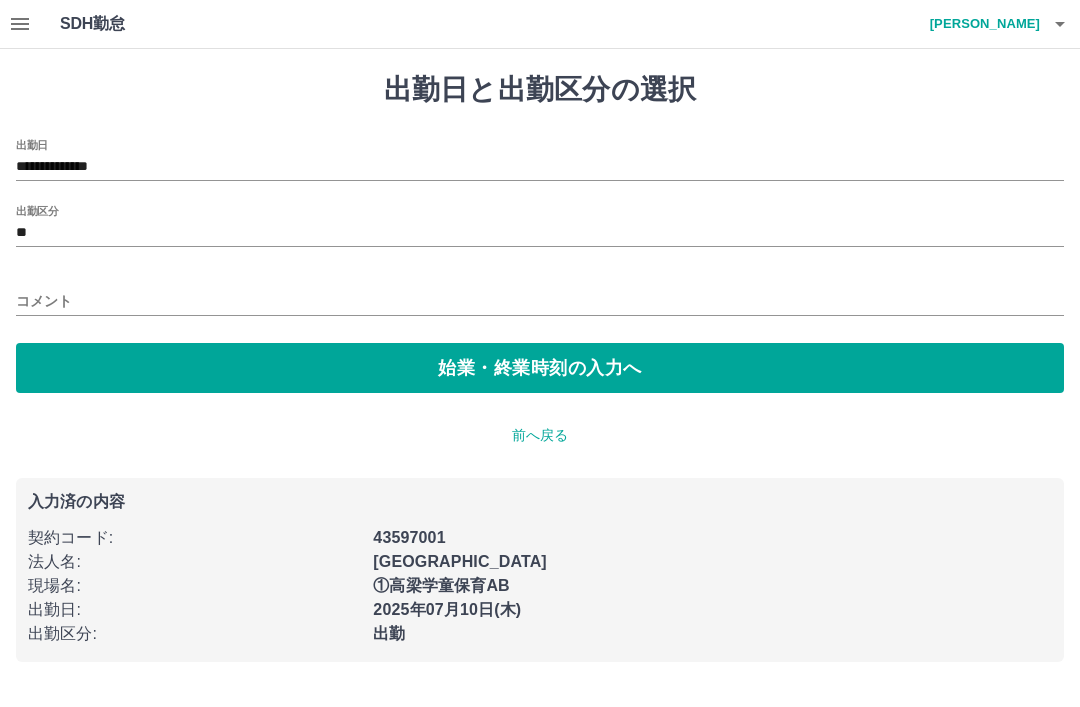 click on "出勤区分" at bounding box center (37, 210) 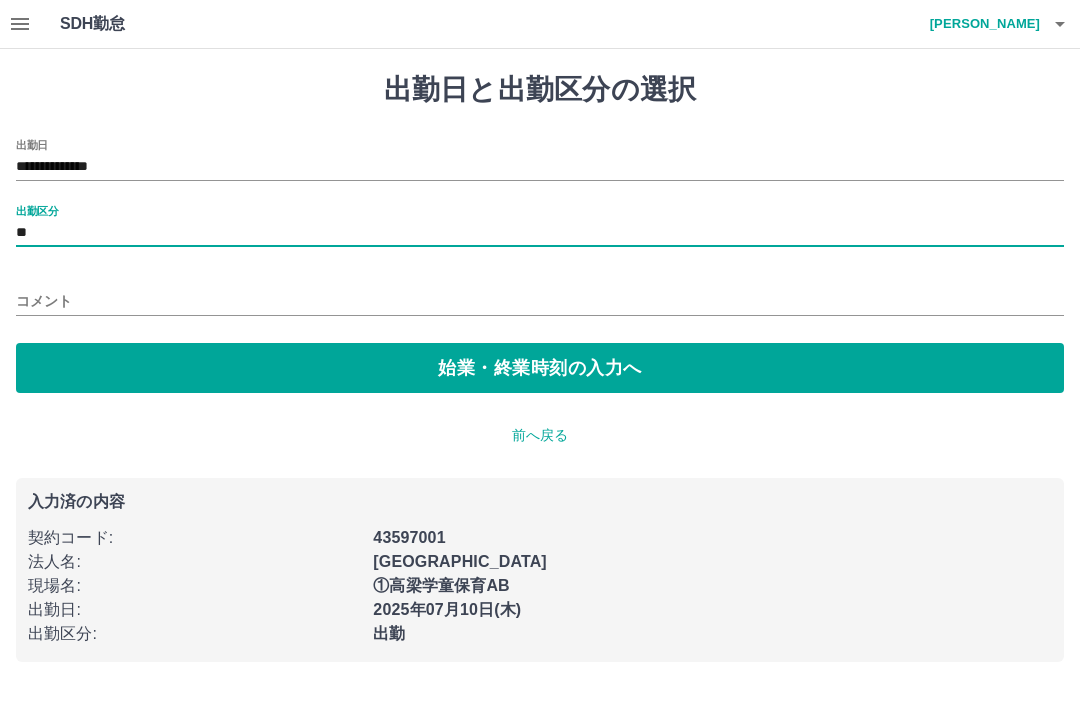 click on "始業・終業時刻の入力へ" at bounding box center (540, 368) 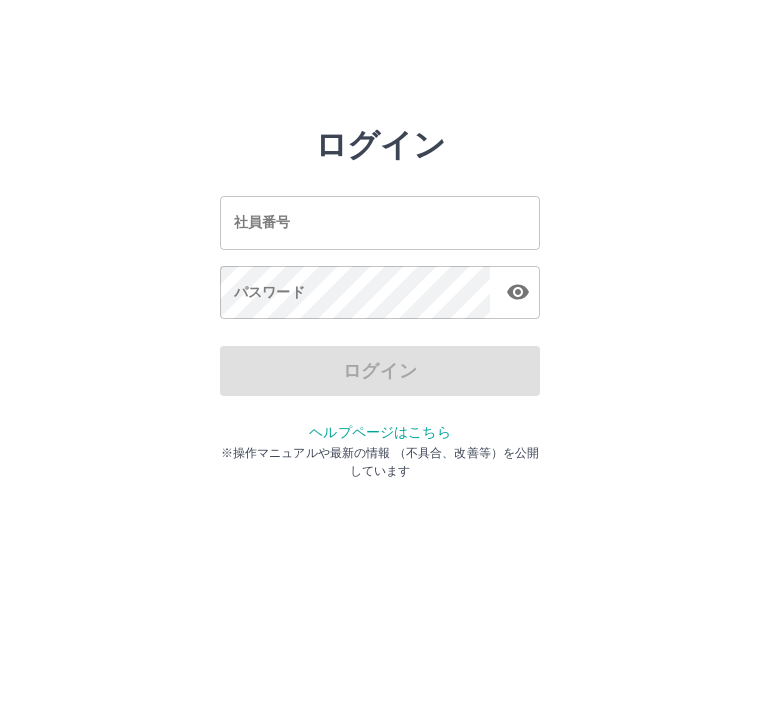 scroll, scrollTop: 0, scrollLeft: 0, axis: both 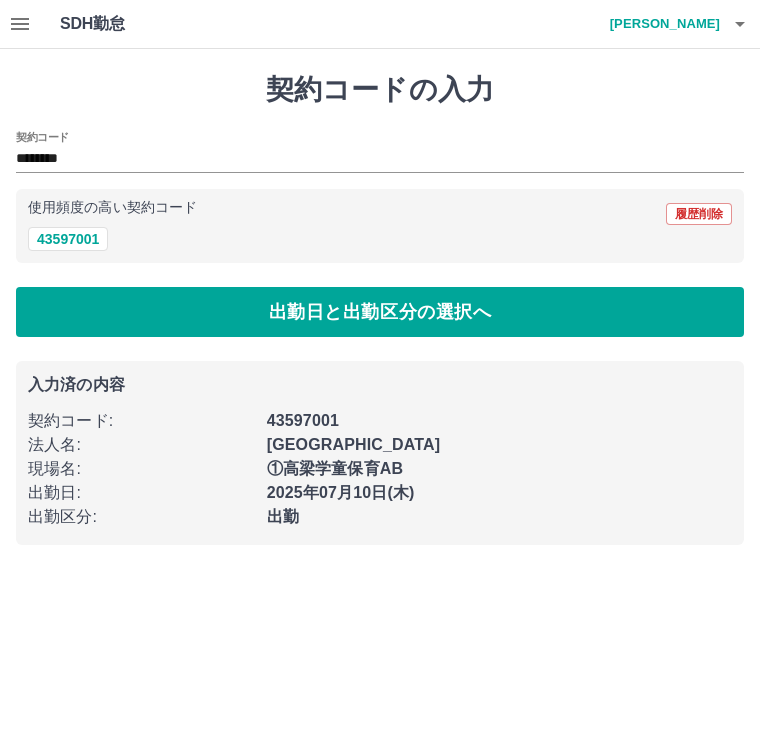click on "43597001" at bounding box center [68, 239] 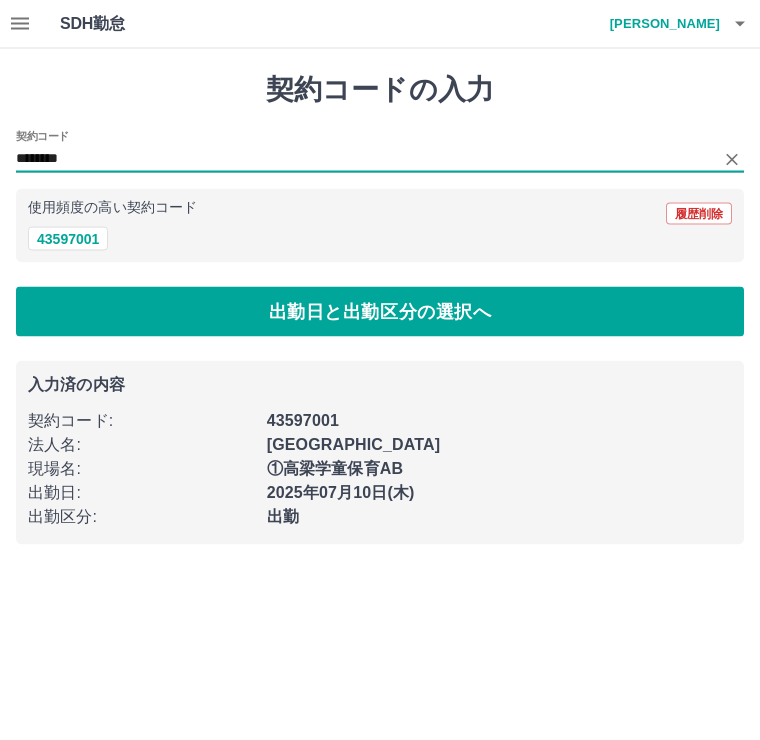 click on "43597001" at bounding box center [68, 239] 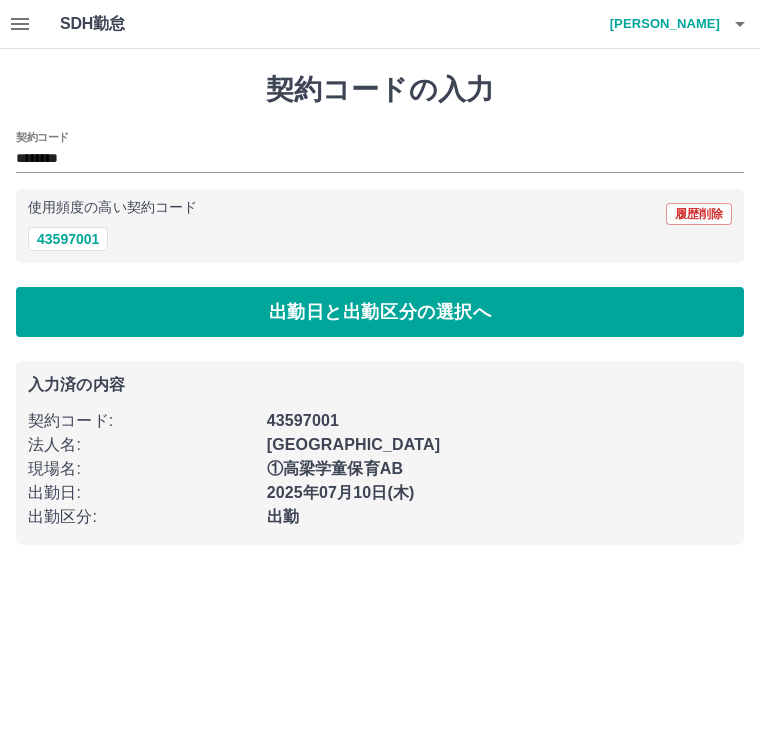 click on "出勤日と出勤区分の選択へ" at bounding box center (380, 312) 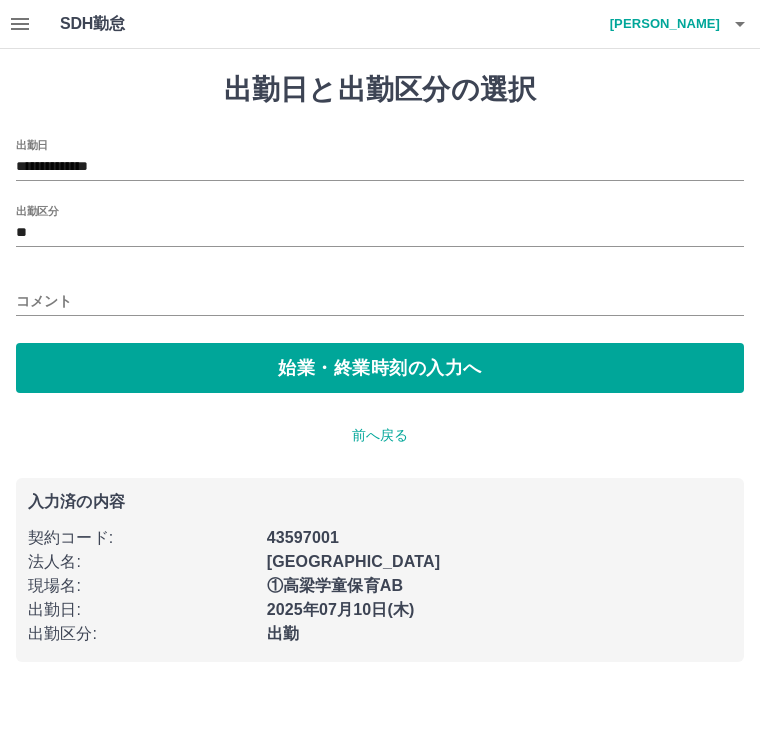 click on "**********" at bounding box center (380, 167) 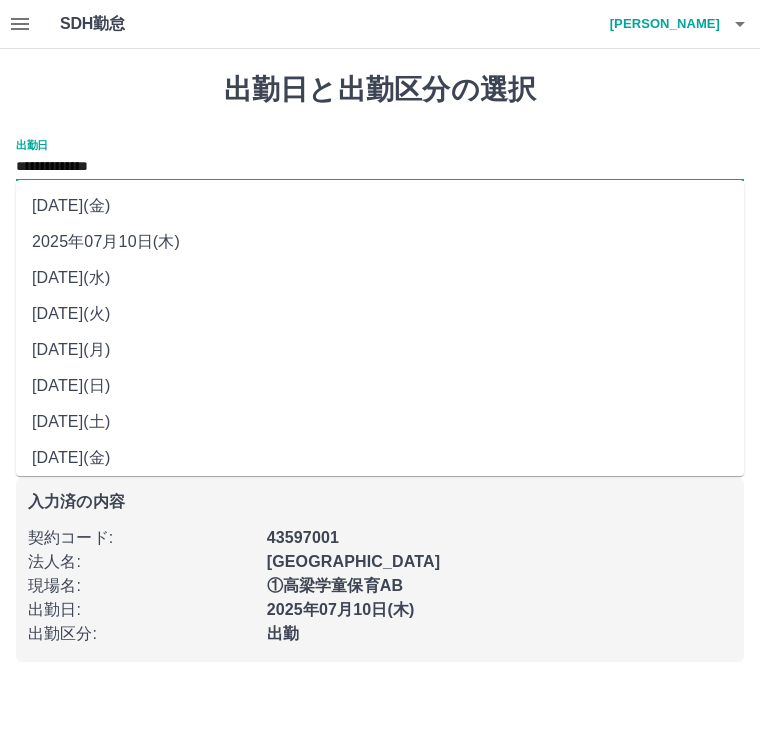 click on "[DATE](水)" at bounding box center [380, 278] 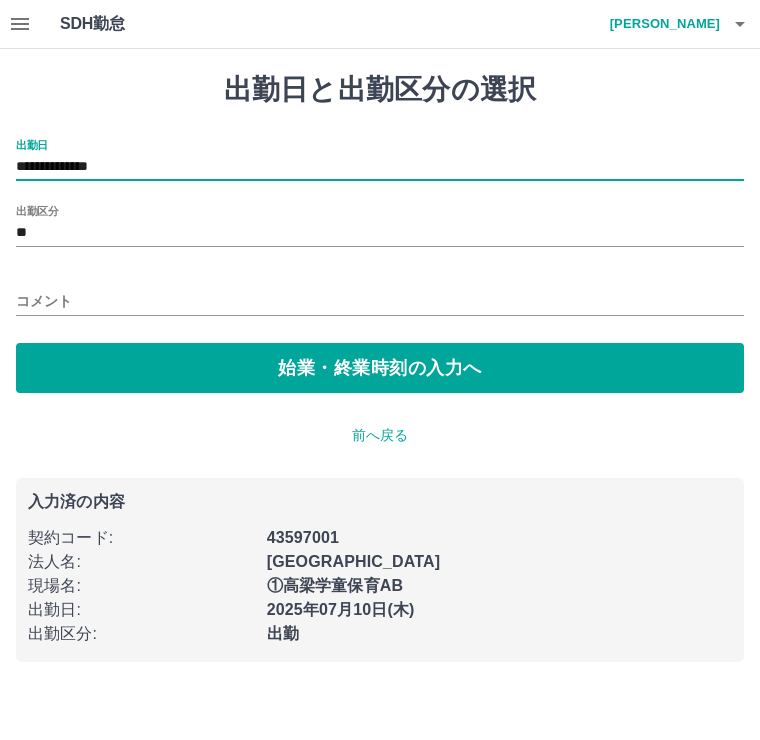 click on "**" at bounding box center (380, 233) 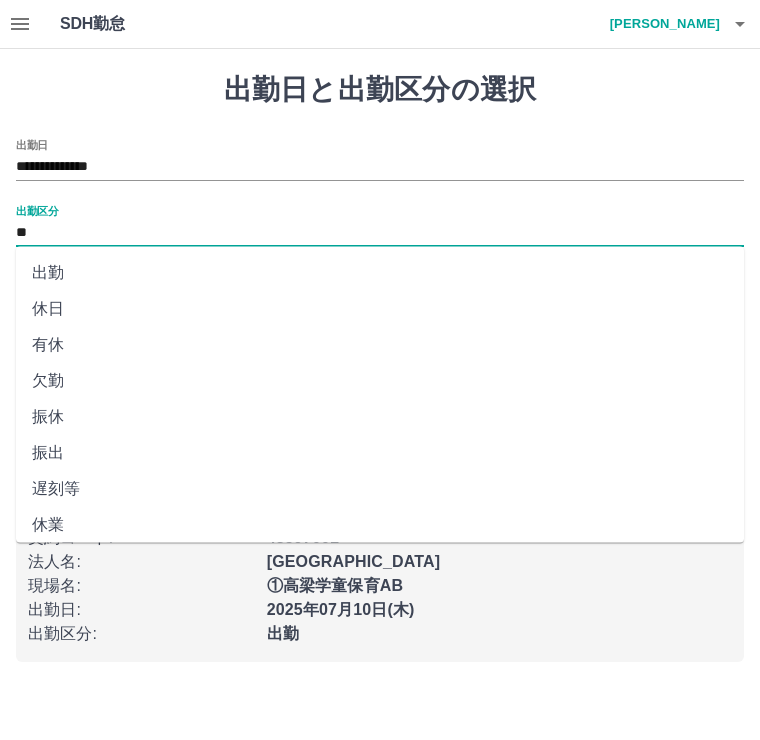 click on "出勤" at bounding box center [380, 273] 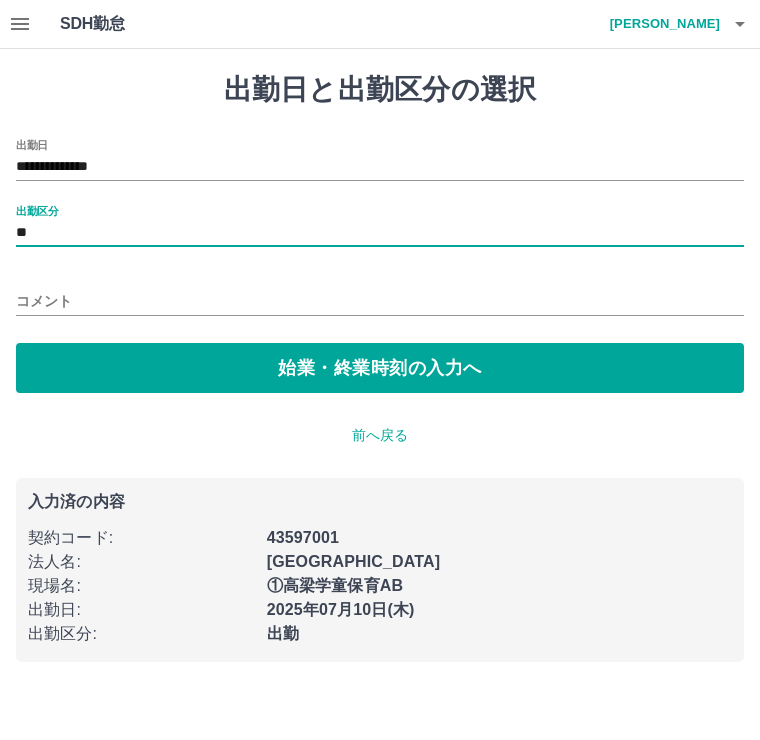 click on "始業・終業時刻の入力へ" at bounding box center (380, 368) 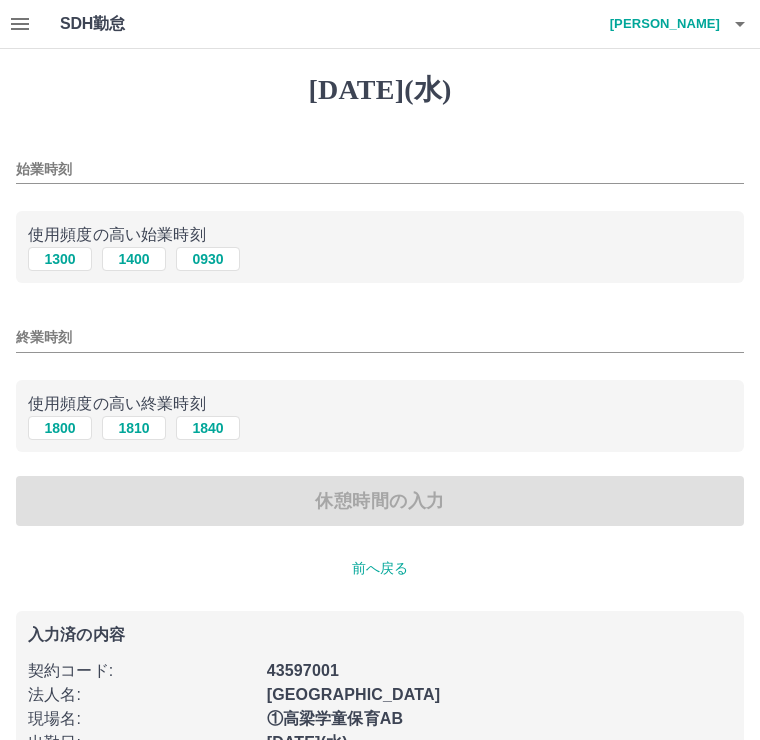 click on "0930" at bounding box center (208, 259) 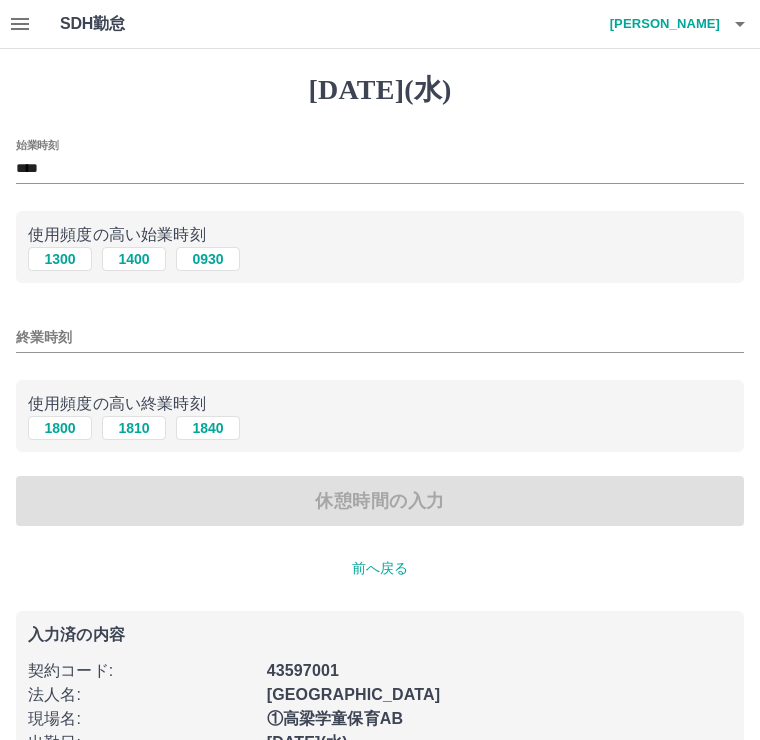 click on "終業時刻" at bounding box center [380, 337] 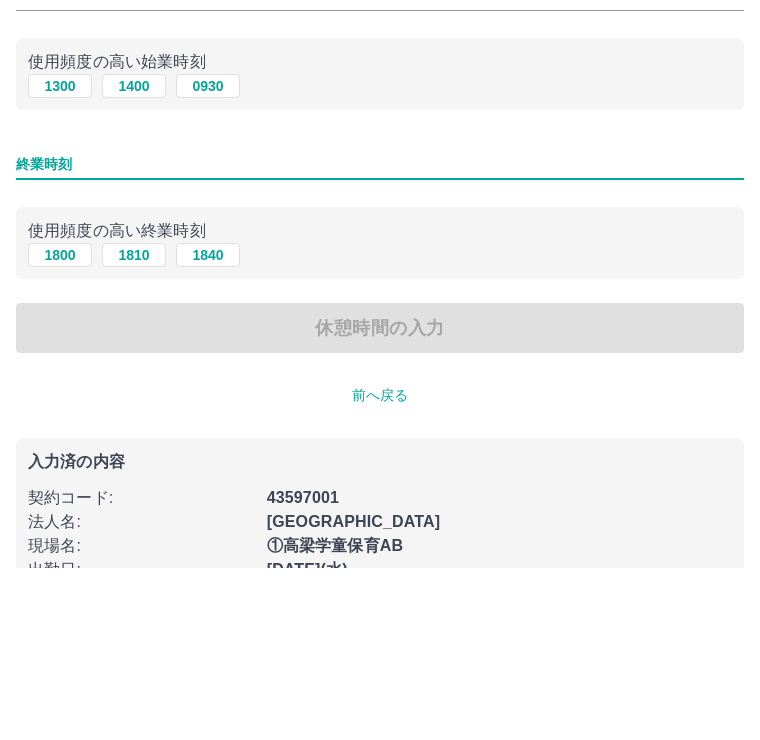 click on "終業時刻" at bounding box center [380, 337] 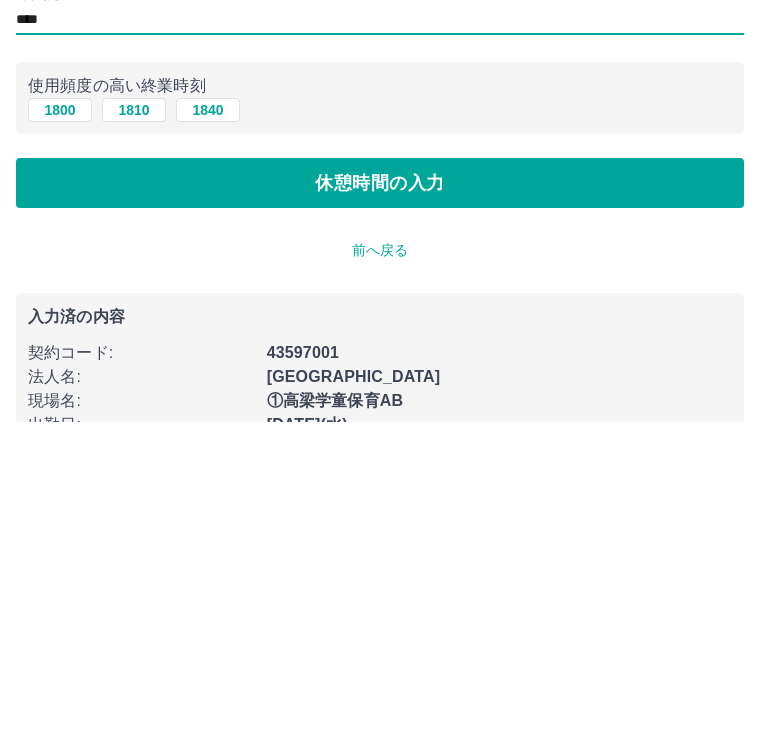 type on "****" 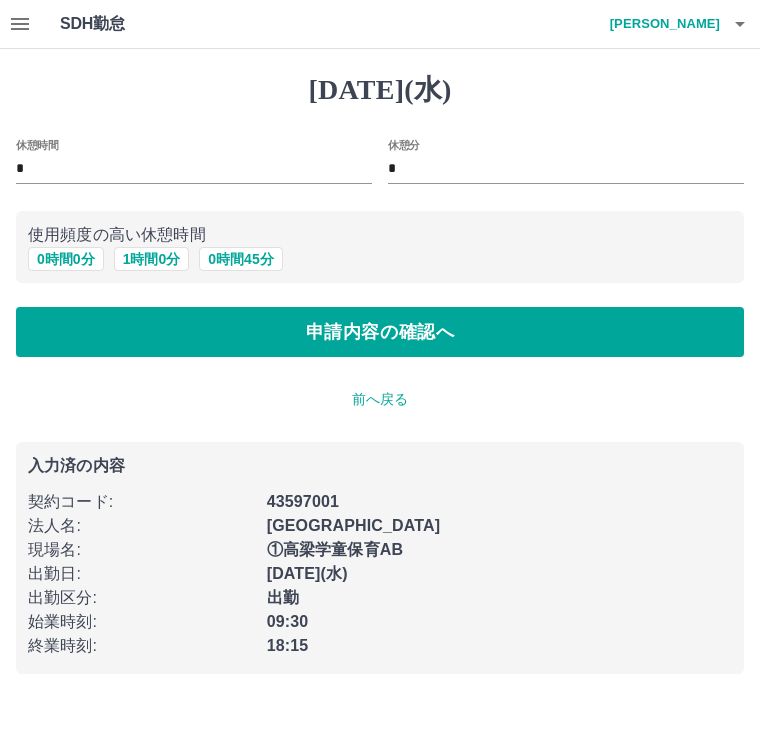 scroll, scrollTop: 0, scrollLeft: 0, axis: both 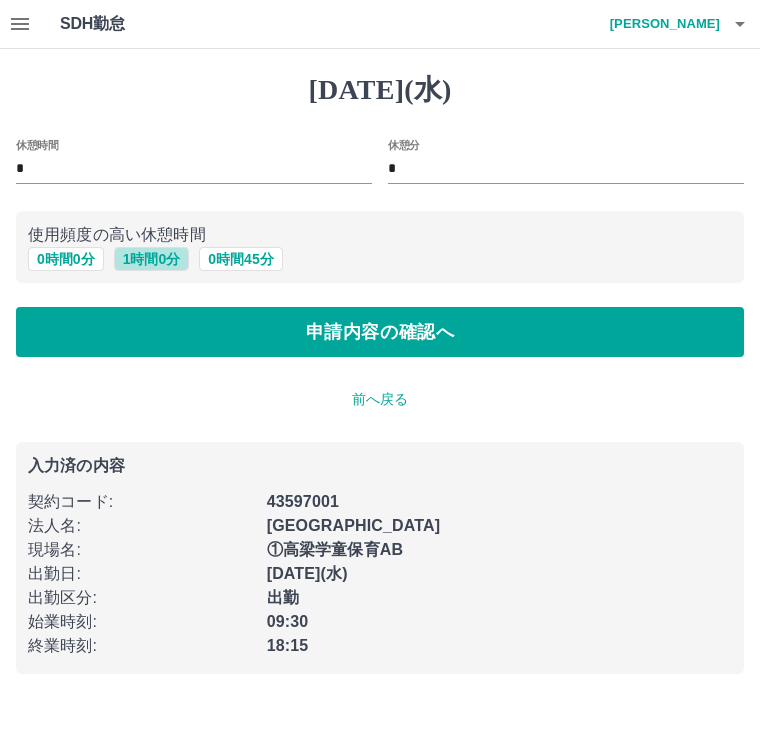 click on "1 時間 0 分" at bounding box center (152, 259) 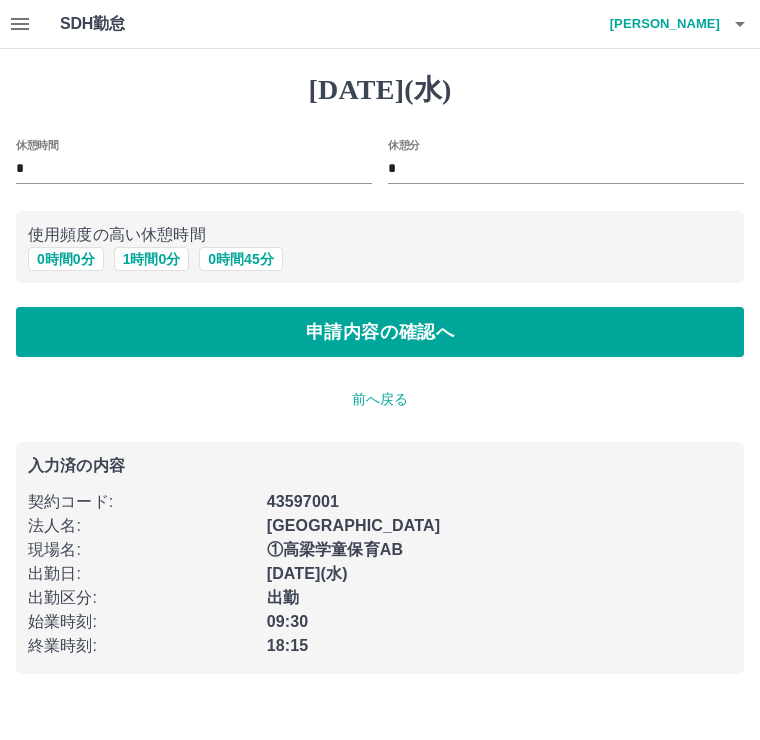 click on "申請内容の確認へ" at bounding box center [380, 332] 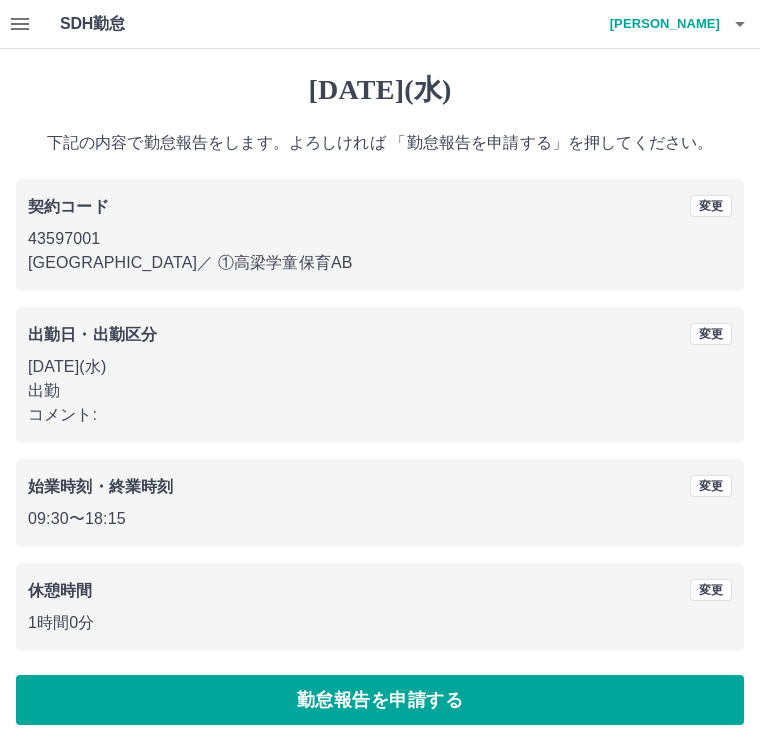 click on "変更" at bounding box center [711, 486] 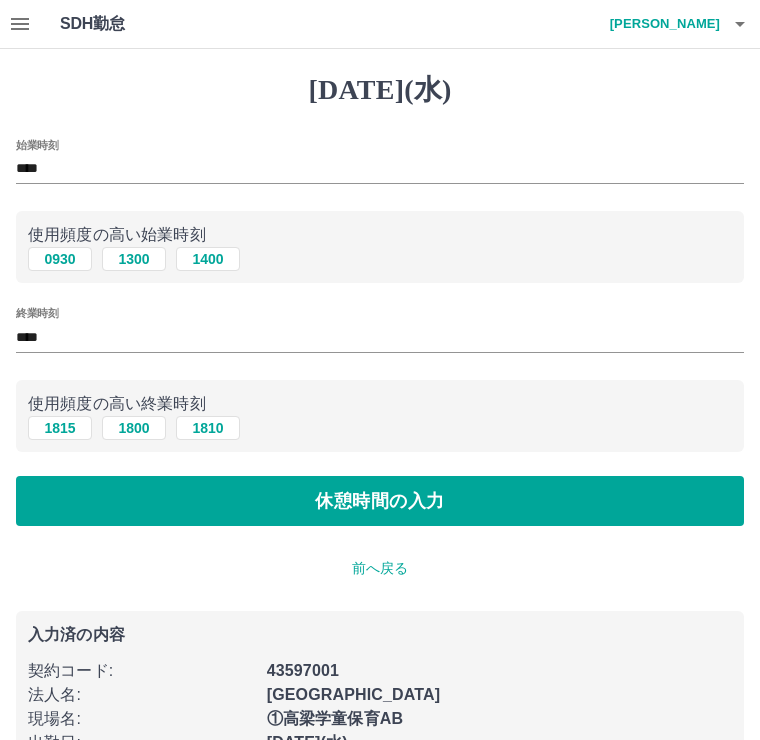 click on "****" at bounding box center (380, 337) 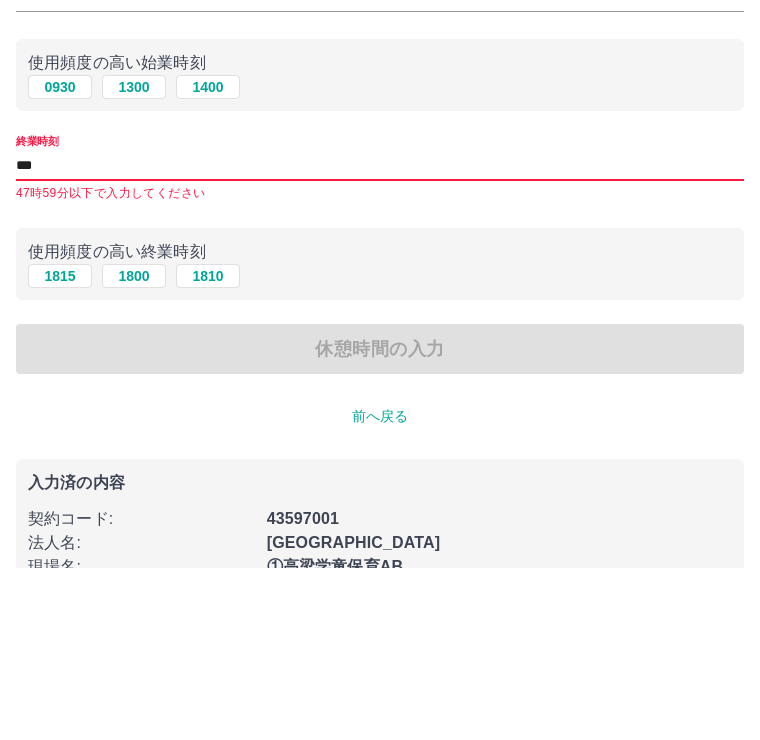 type on "****" 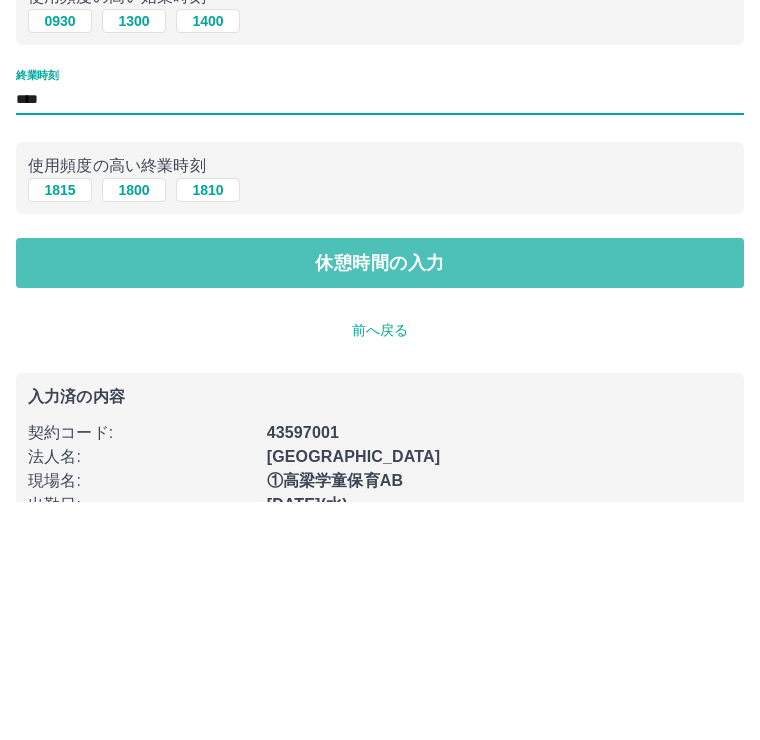 click on "休憩時間の入力" at bounding box center [380, 501] 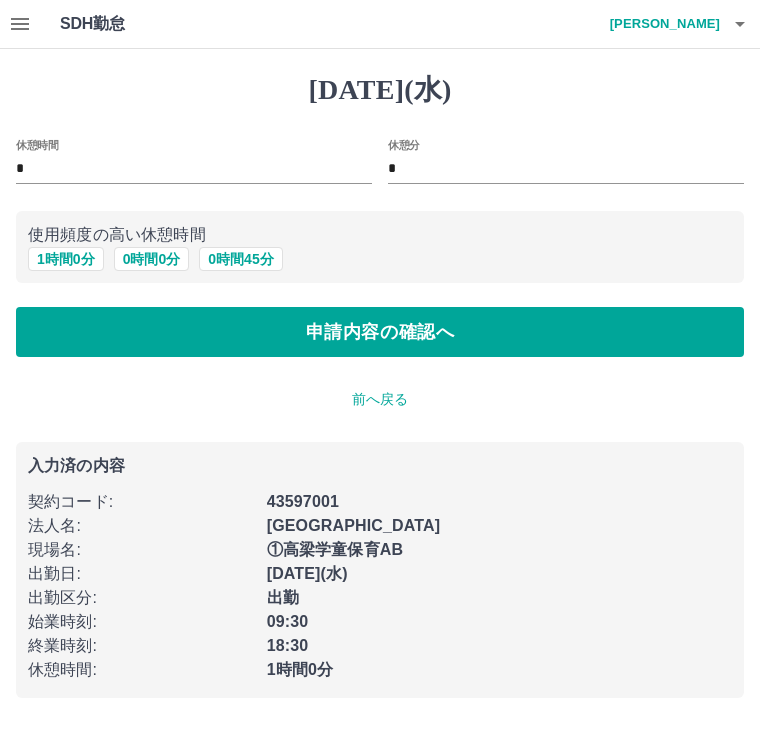 click on "申請内容の確認へ" at bounding box center [380, 332] 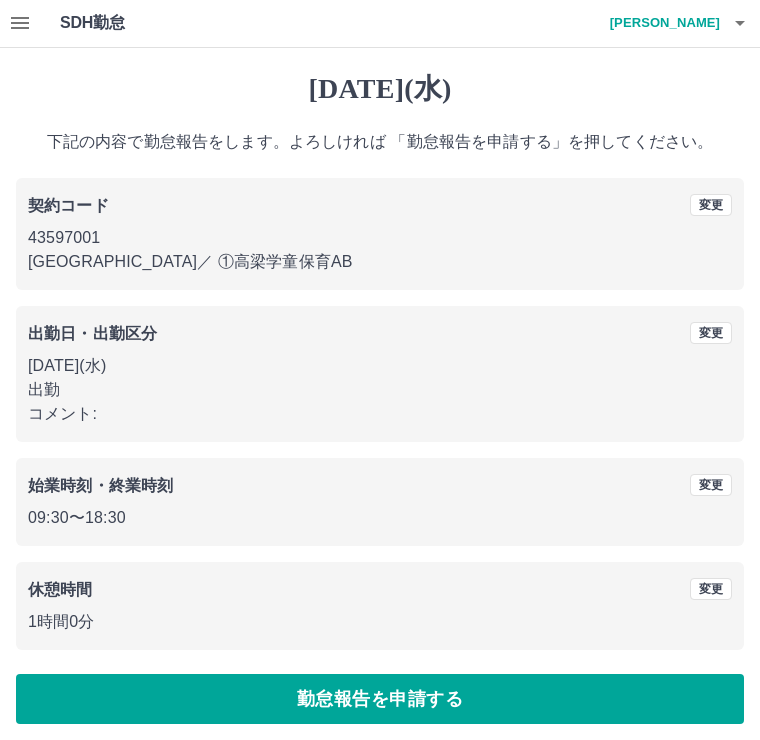 scroll, scrollTop: 0, scrollLeft: 0, axis: both 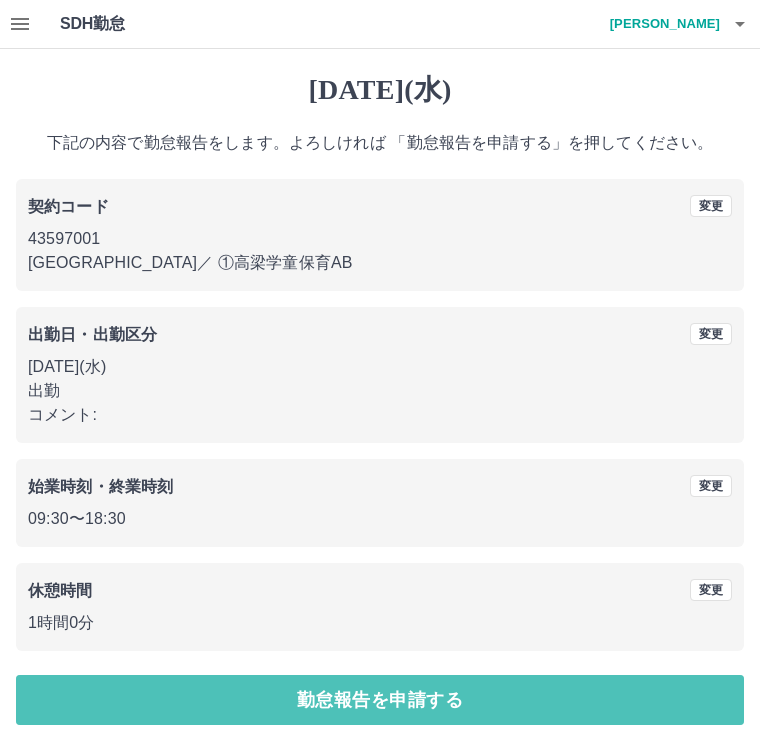 click on "勤怠報告を申請する" at bounding box center (380, 700) 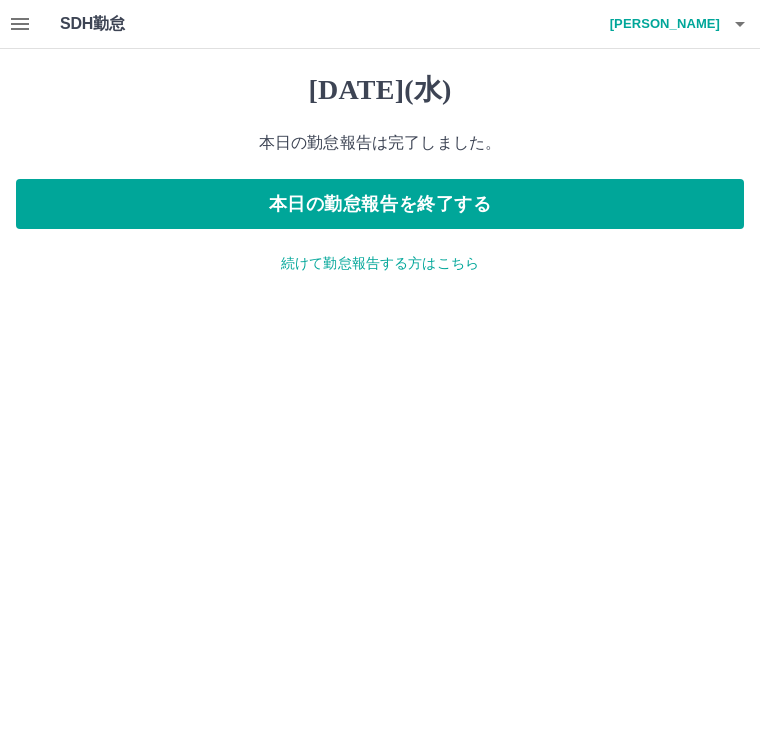 click on "続けて勤怠報告する方はこちら" at bounding box center (380, 263) 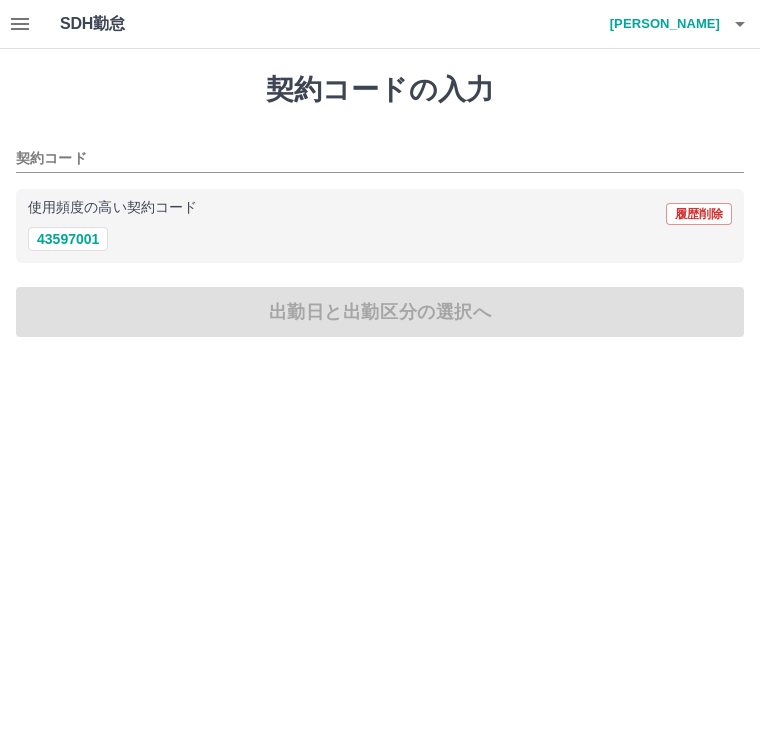 click 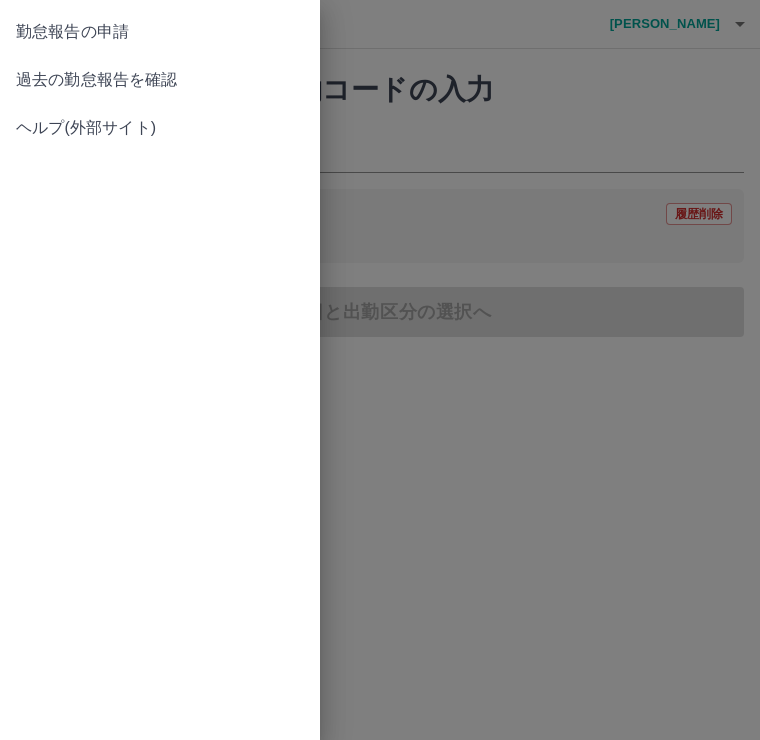 click on "過去の勤怠報告を確認" at bounding box center [160, 80] 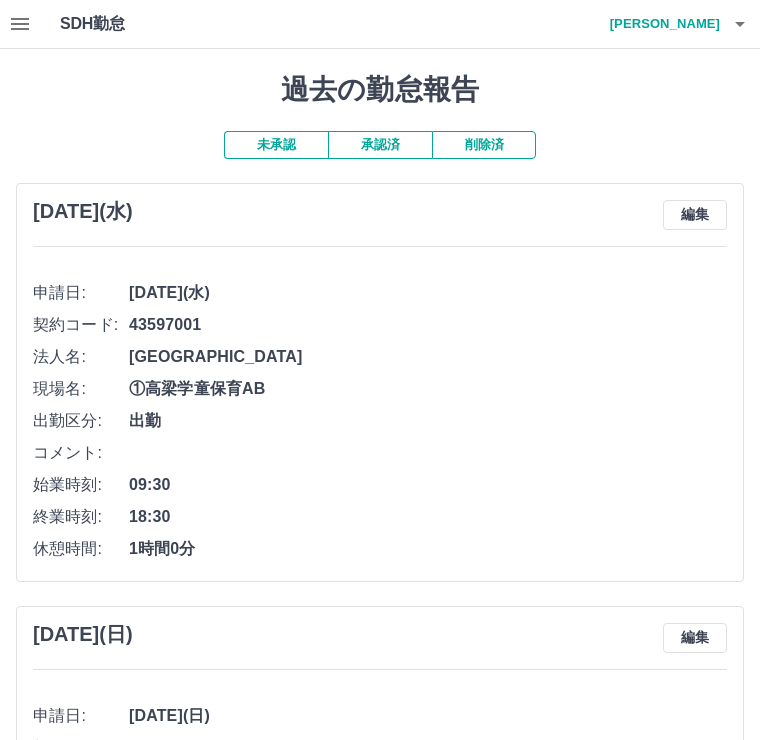 click on "未承認" at bounding box center [276, 145] 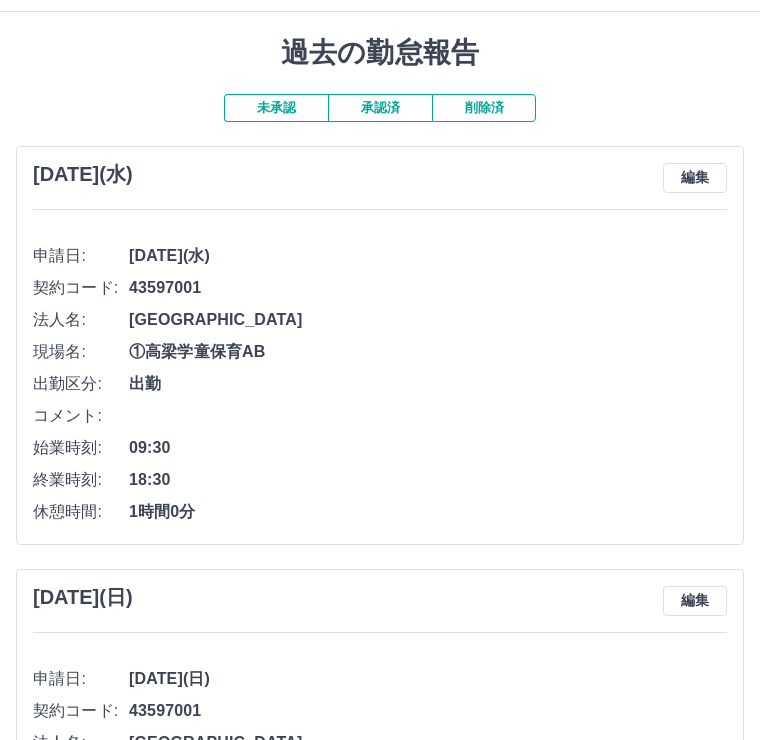 scroll, scrollTop: 0, scrollLeft: 0, axis: both 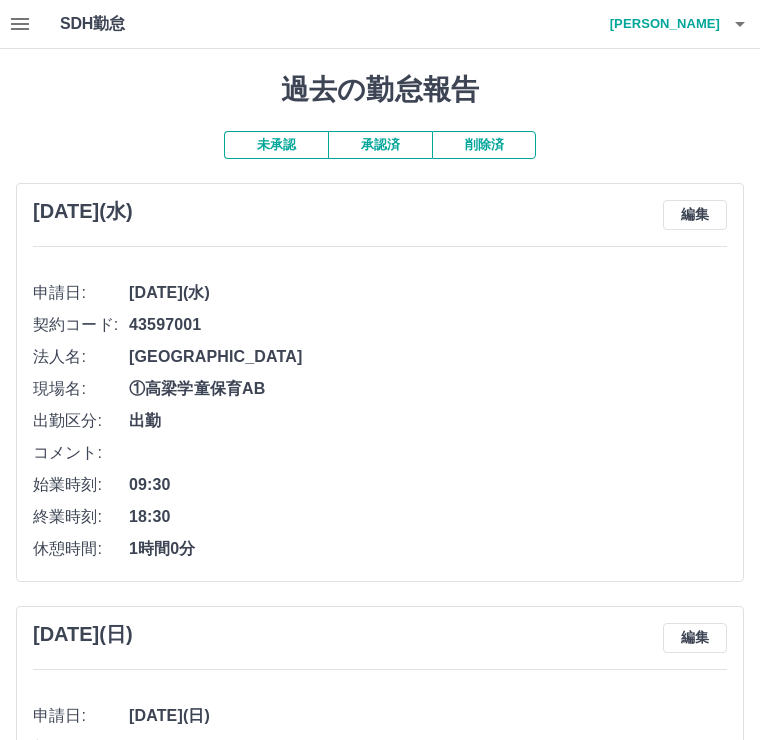 click on "承認済" at bounding box center (380, 145) 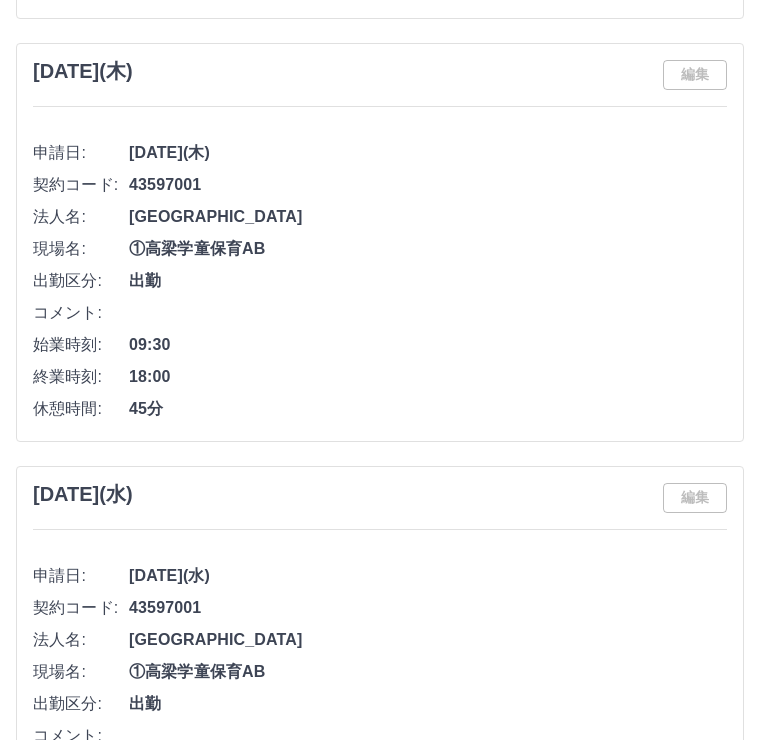 scroll, scrollTop: 1408, scrollLeft: 0, axis: vertical 